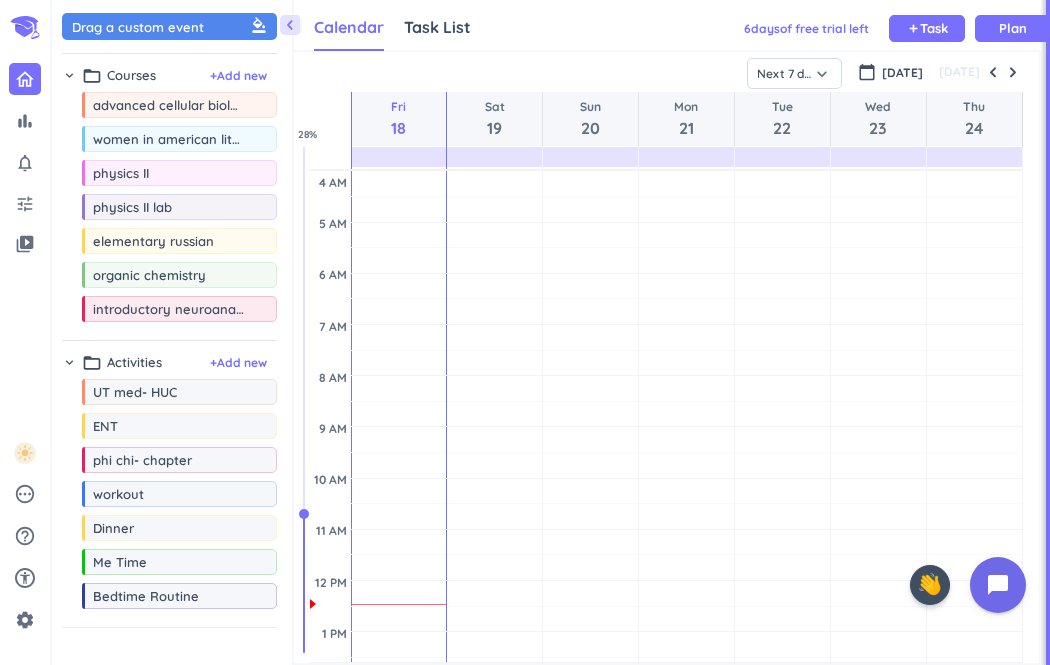 scroll, scrollTop: 0, scrollLeft: 0, axis: both 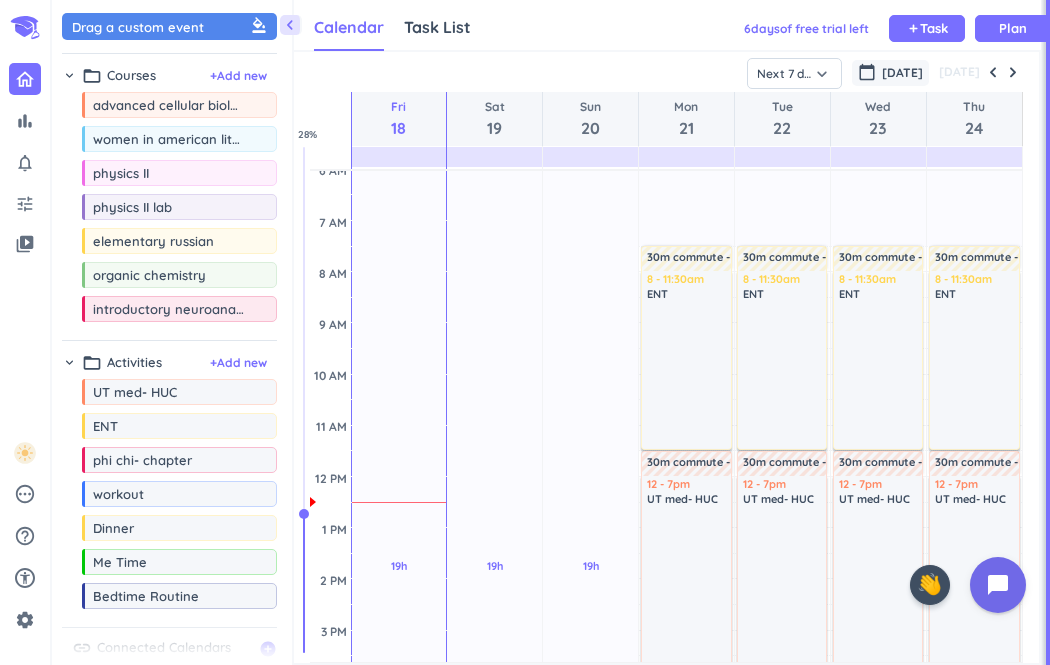 click on "[DATE]" at bounding box center (902, 73) 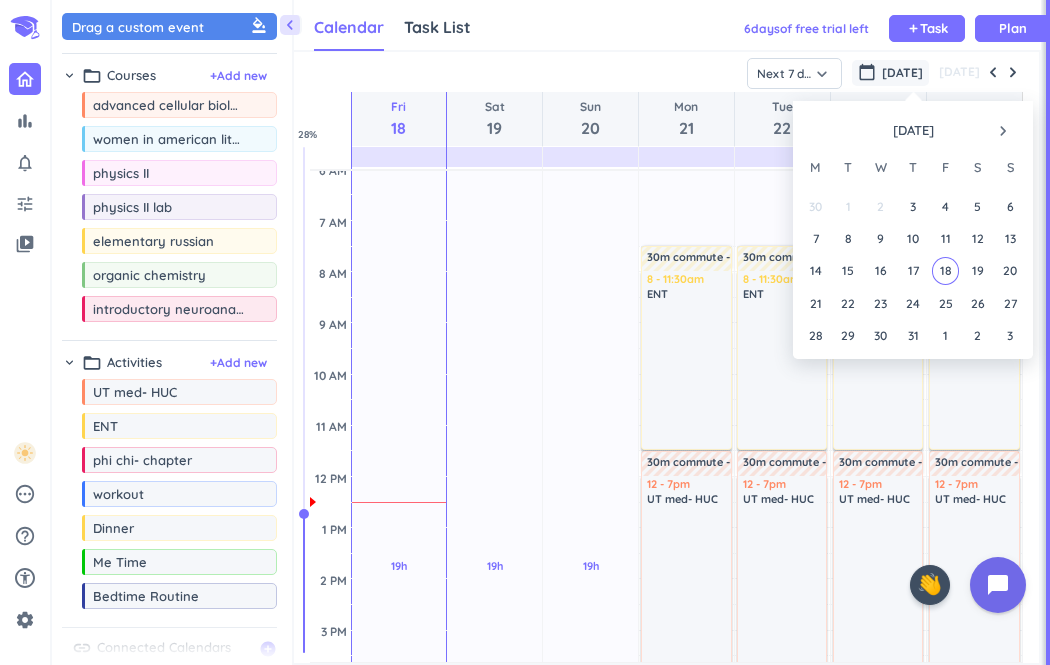 click on "navigate_next" at bounding box center [1003, 131] 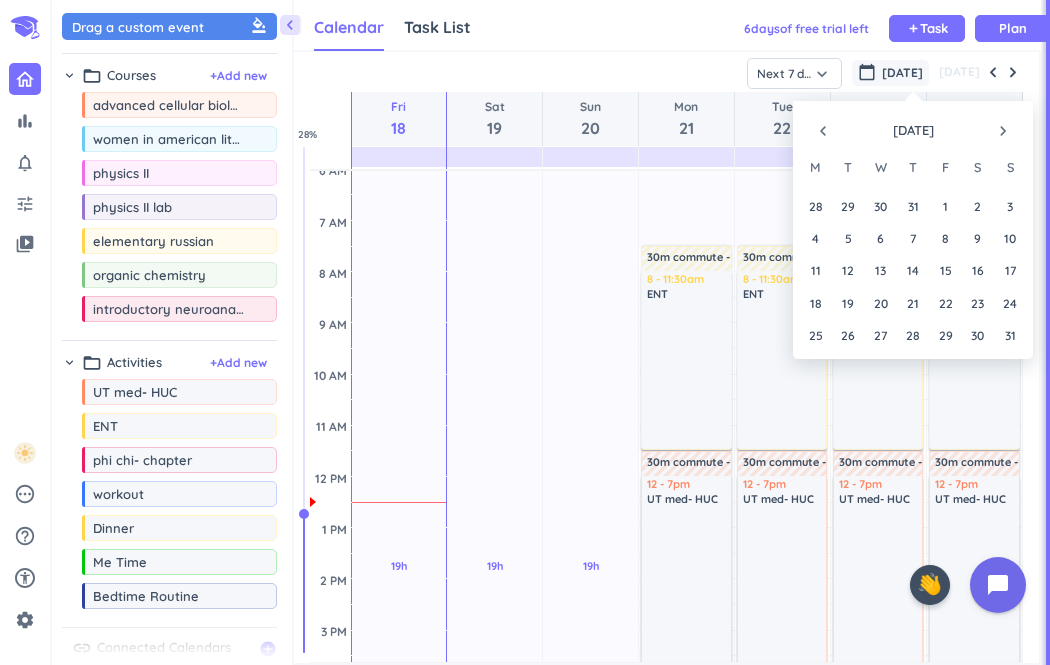 click on "navigate_next" at bounding box center [1003, 131] 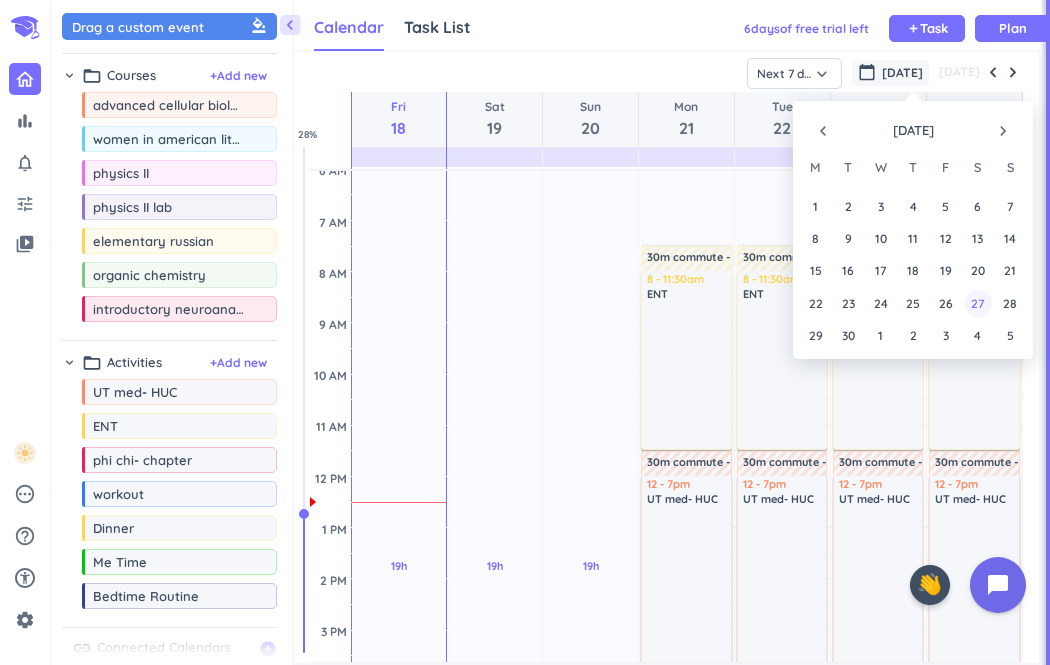 click on "27" at bounding box center (977, 303) 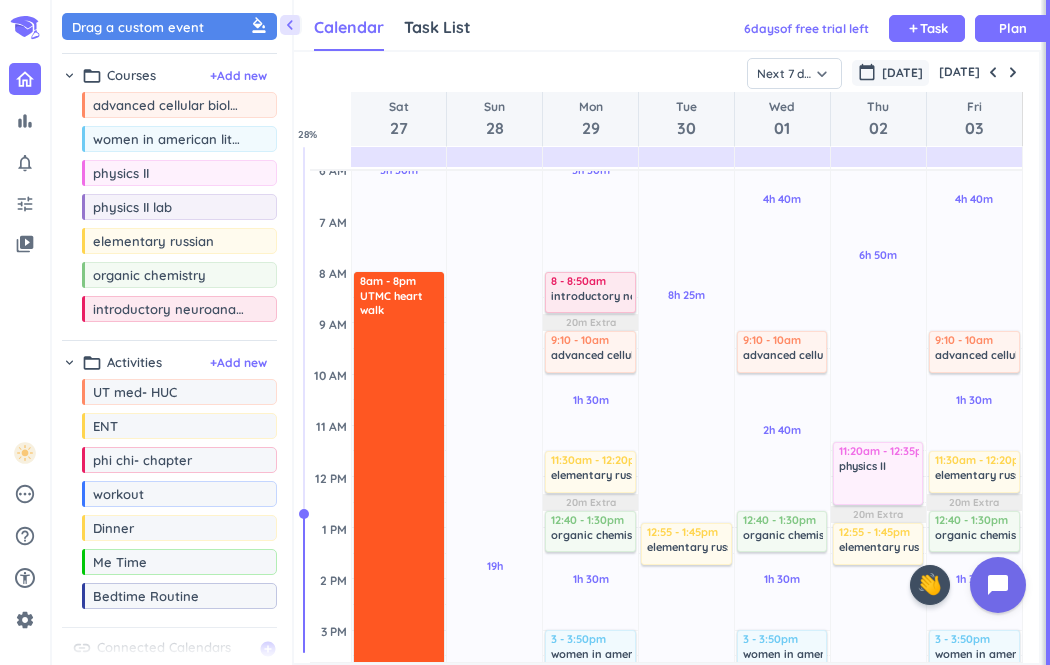 click on "[DATE]" at bounding box center (902, 73) 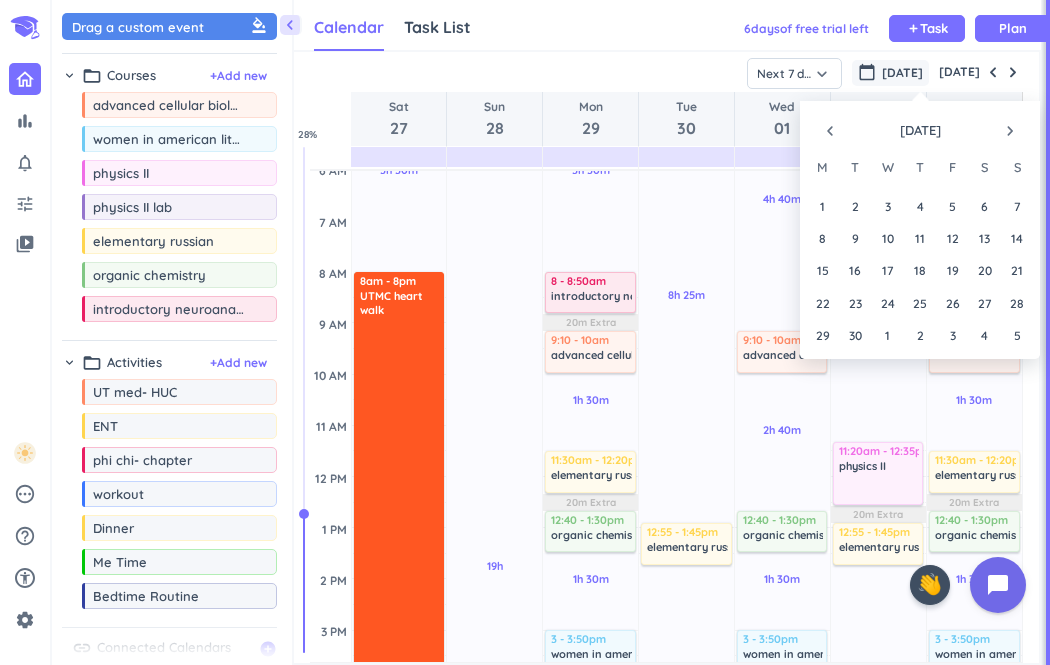 click on "navigate_before" at bounding box center (830, 131) 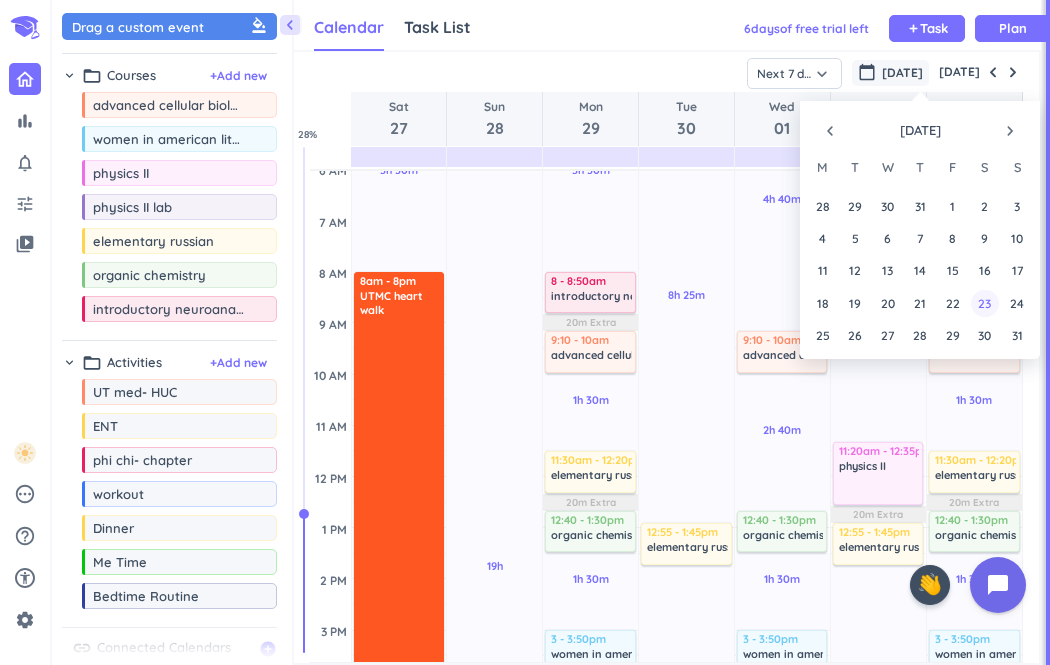 click on "23" at bounding box center [984, 303] 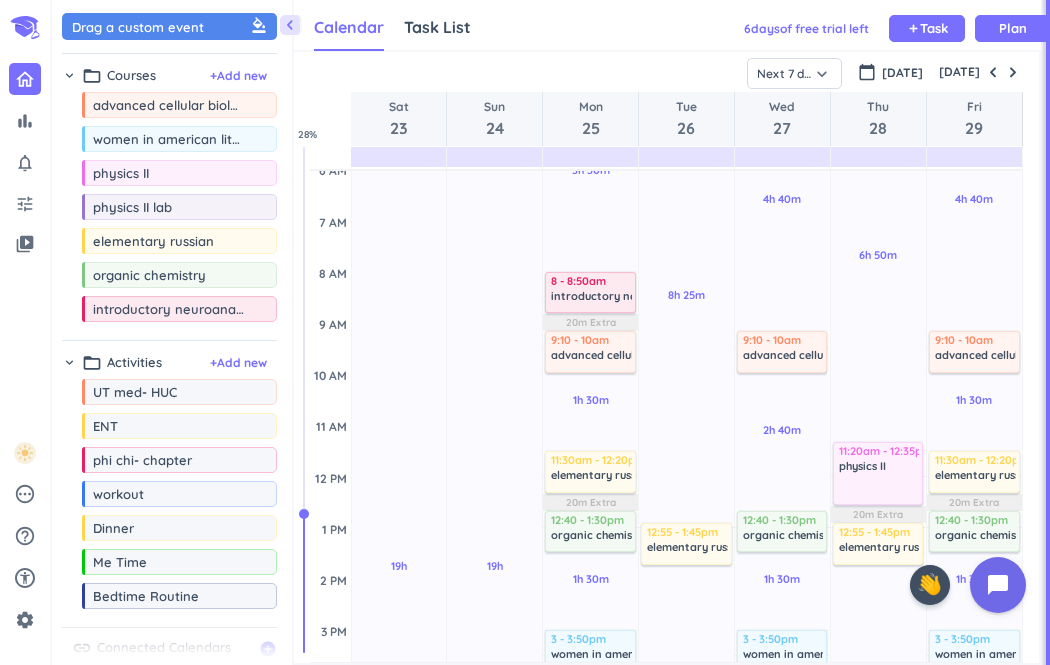 click on "Drag a custom event format_color_fill" at bounding box center [169, 33] 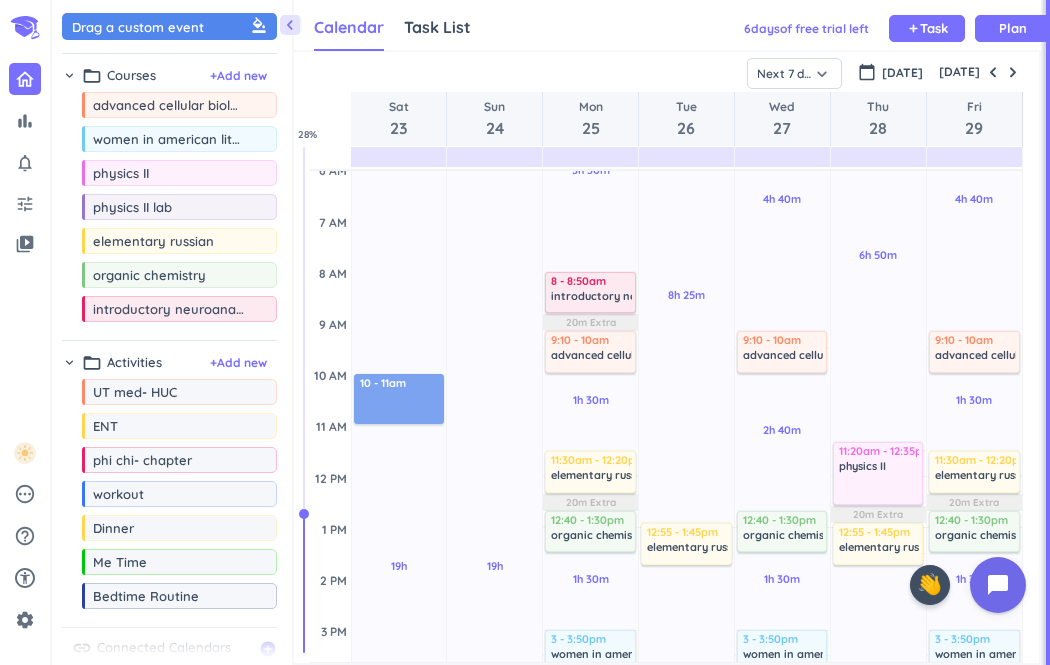 drag, startPoint x: 129, startPoint y: 29, endPoint x: 391, endPoint y: 375, distance: 434.0046 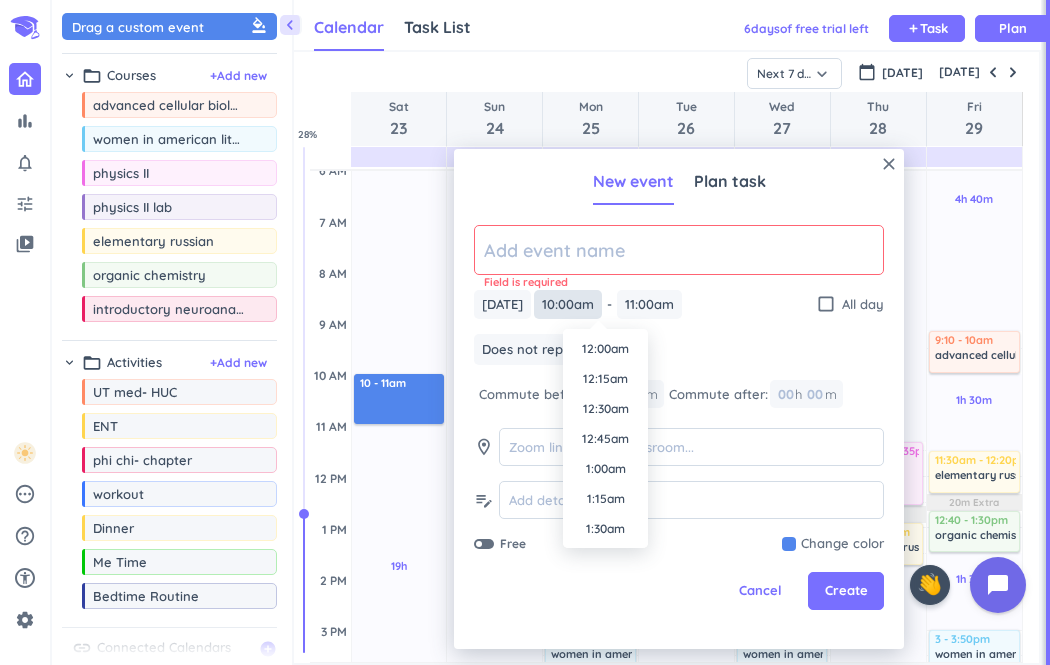 click on "10:00am" at bounding box center (568, 304) 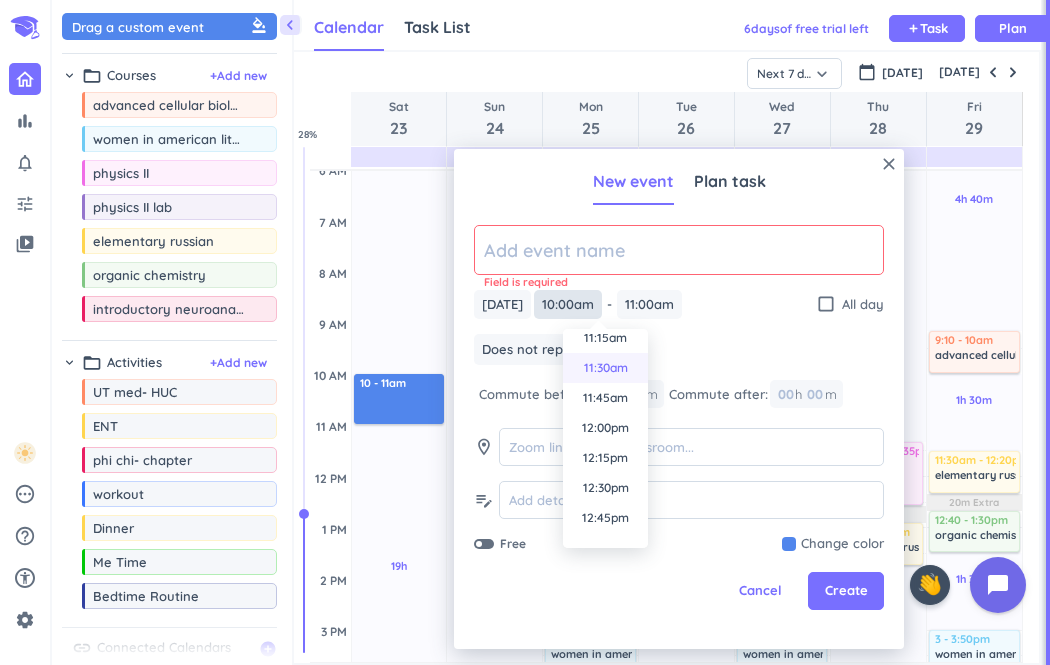 scroll, scrollTop: 1366, scrollLeft: 0, axis: vertical 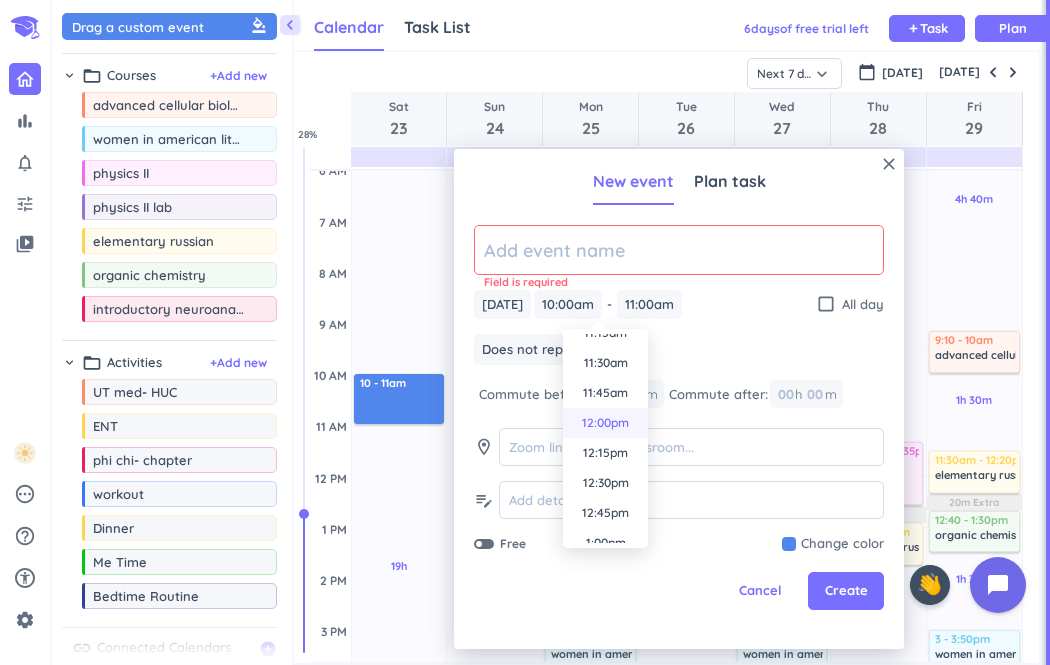 click on "12:00pm" at bounding box center (605, 423) 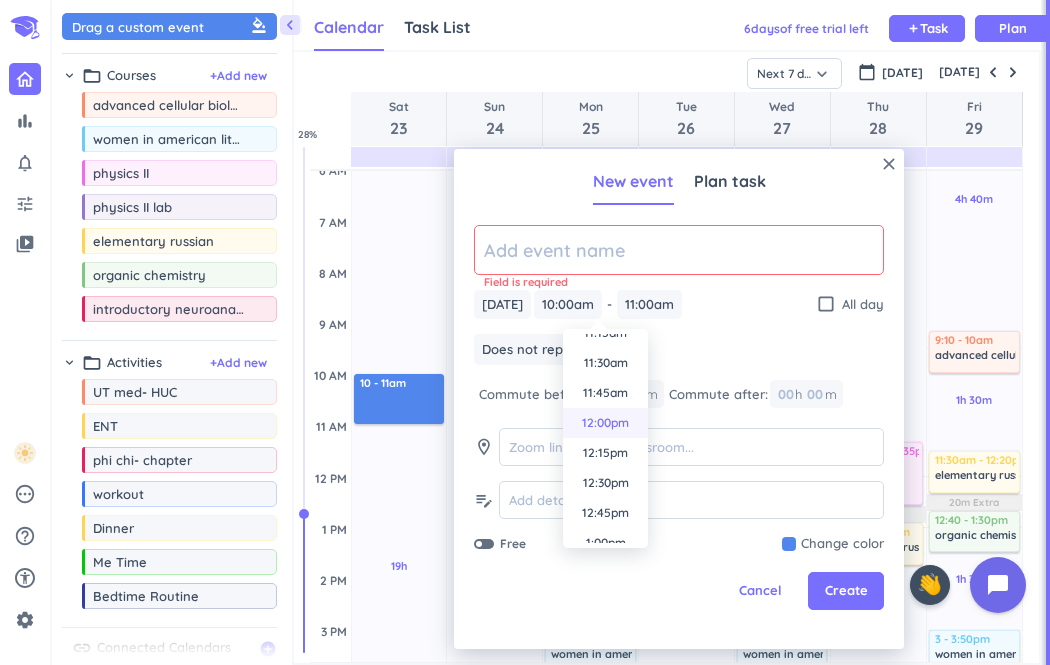 type on "12:00pm" 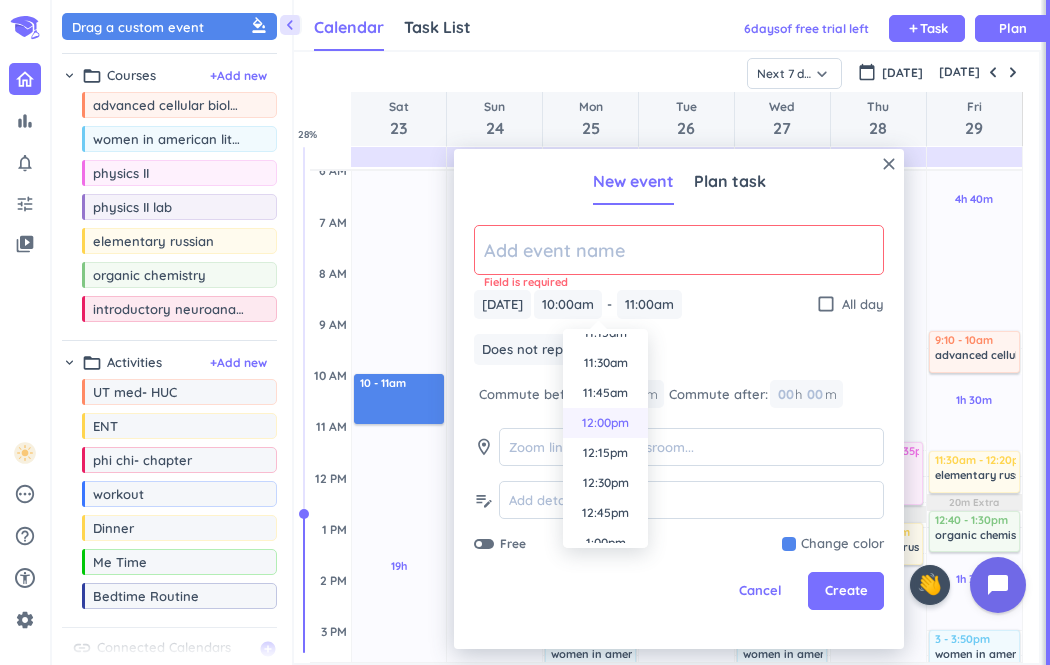 type on "12:05pm" 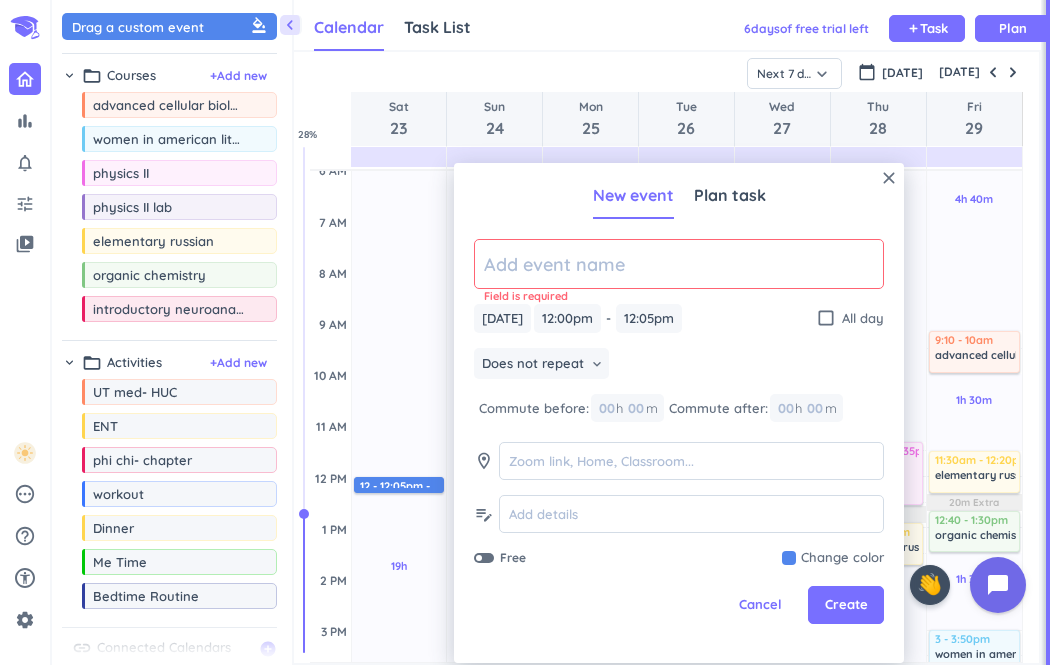 click 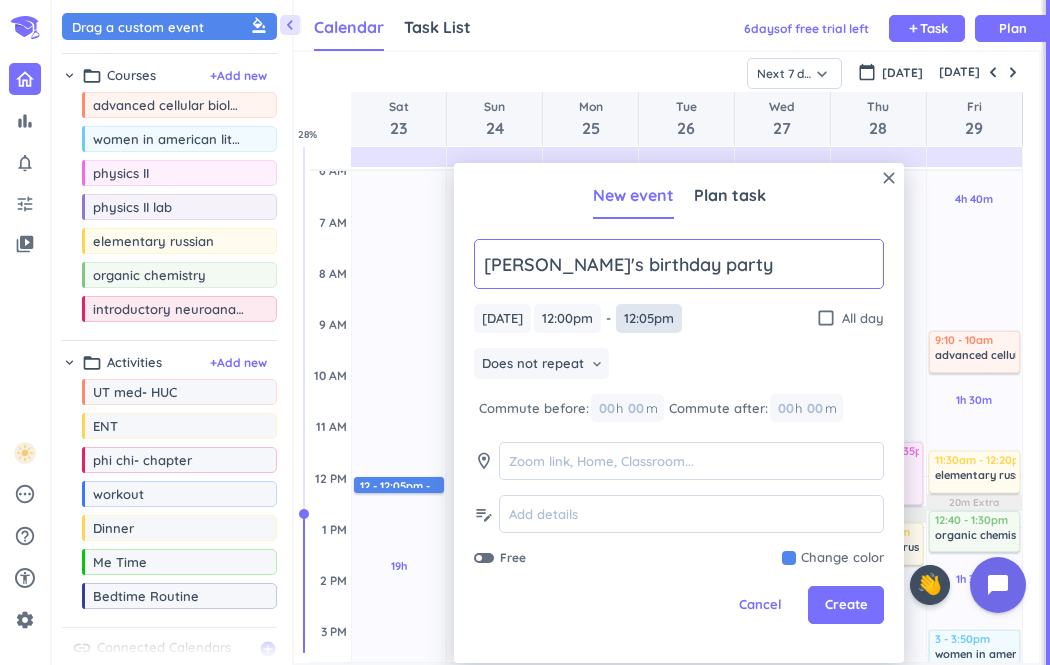 type on "[PERSON_NAME]'s birthday party" 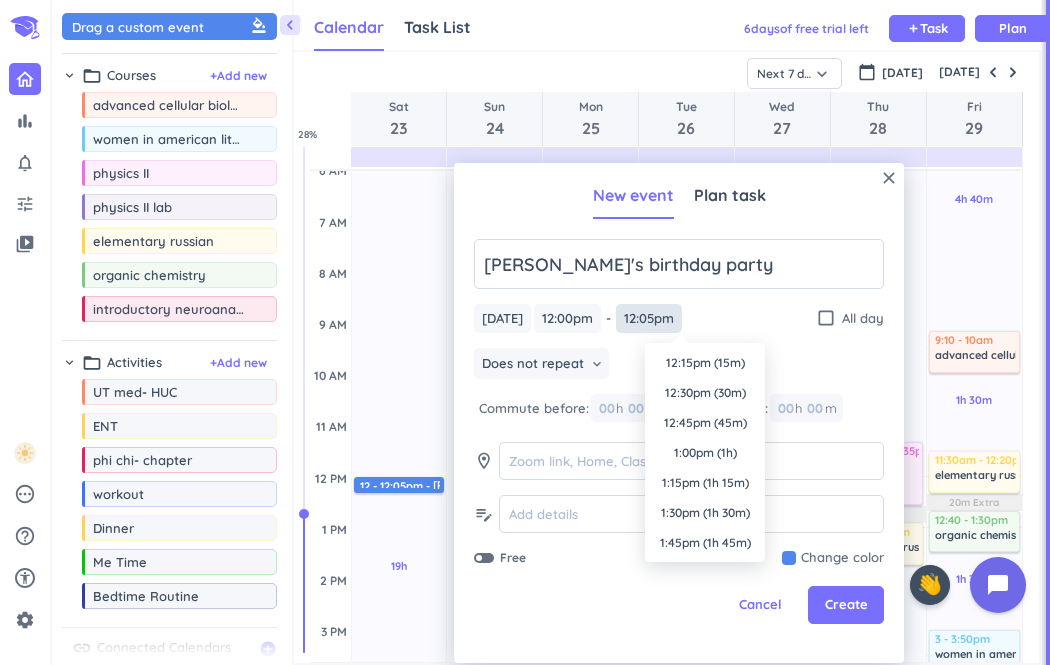 click on "12:05pm" at bounding box center (649, 318) 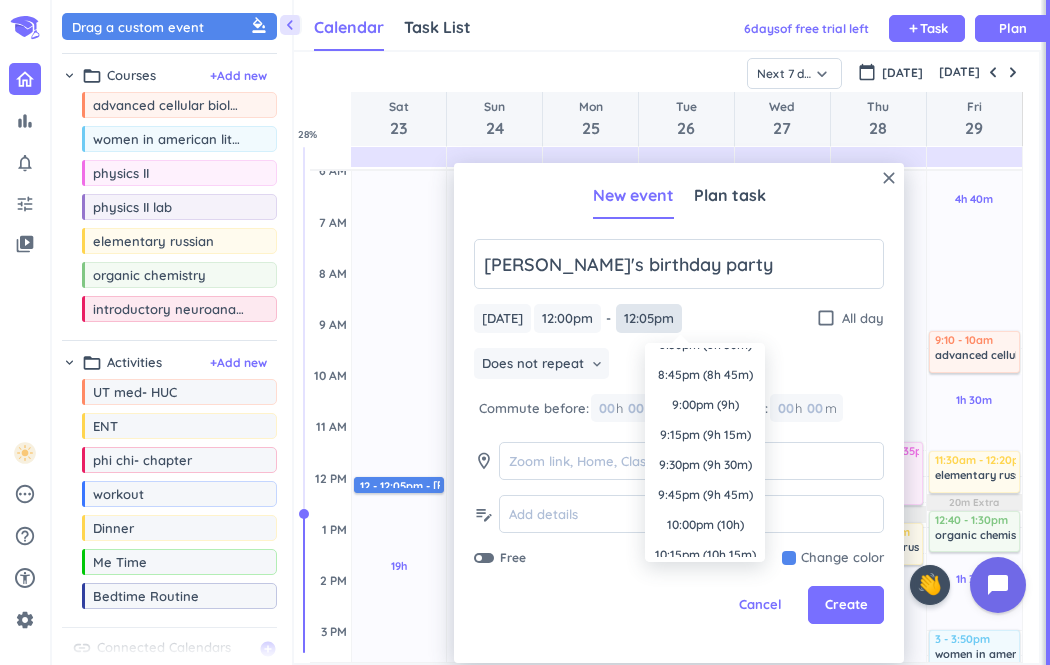 scroll, scrollTop: 1007, scrollLeft: 0, axis: vertical 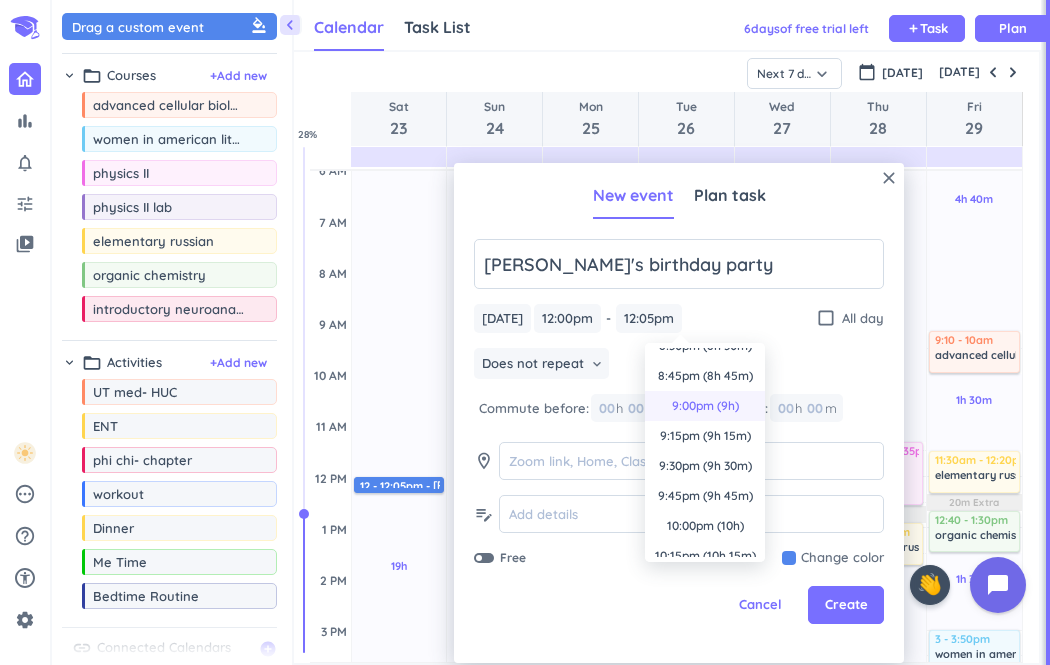click on "9:00pm (9h)" at bounding box center (705, 406) 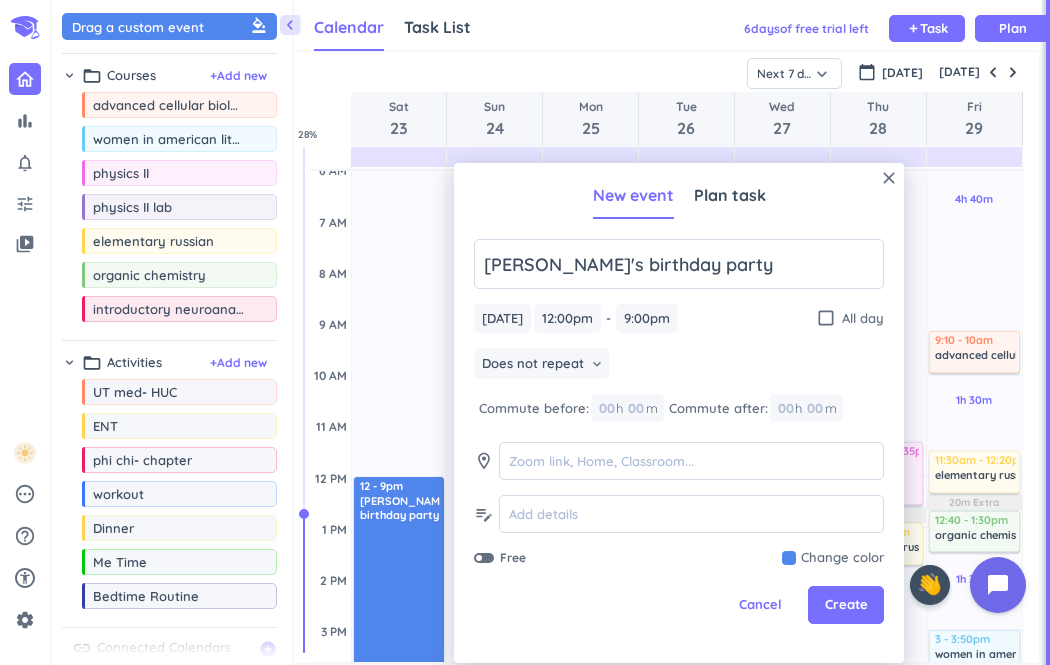 click at bounding box center (833, 558) 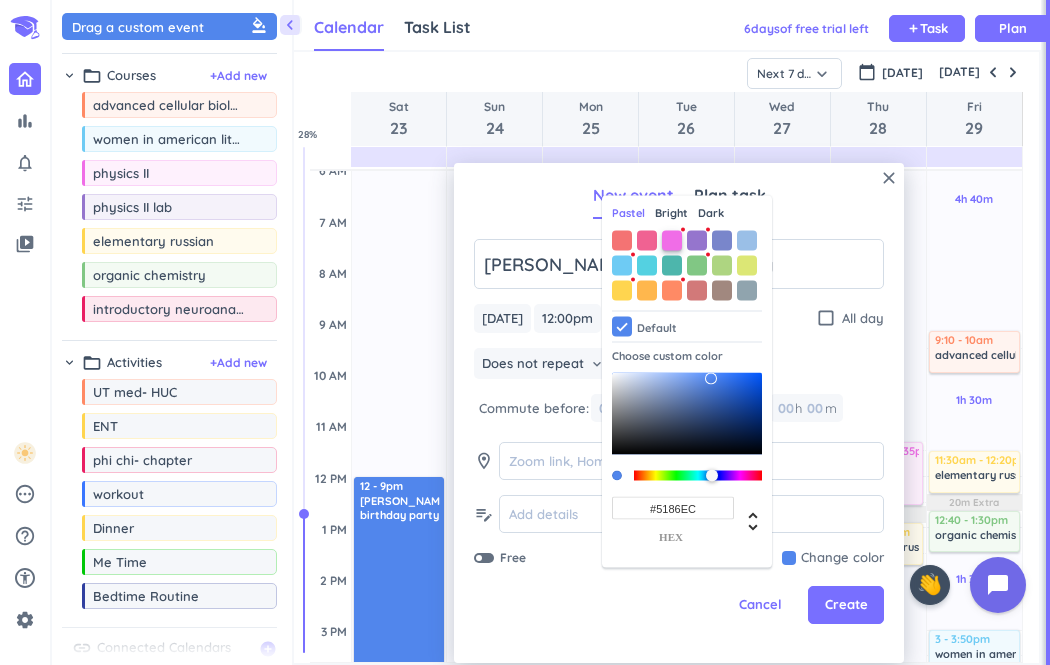 click at bounding box center (672, 240) 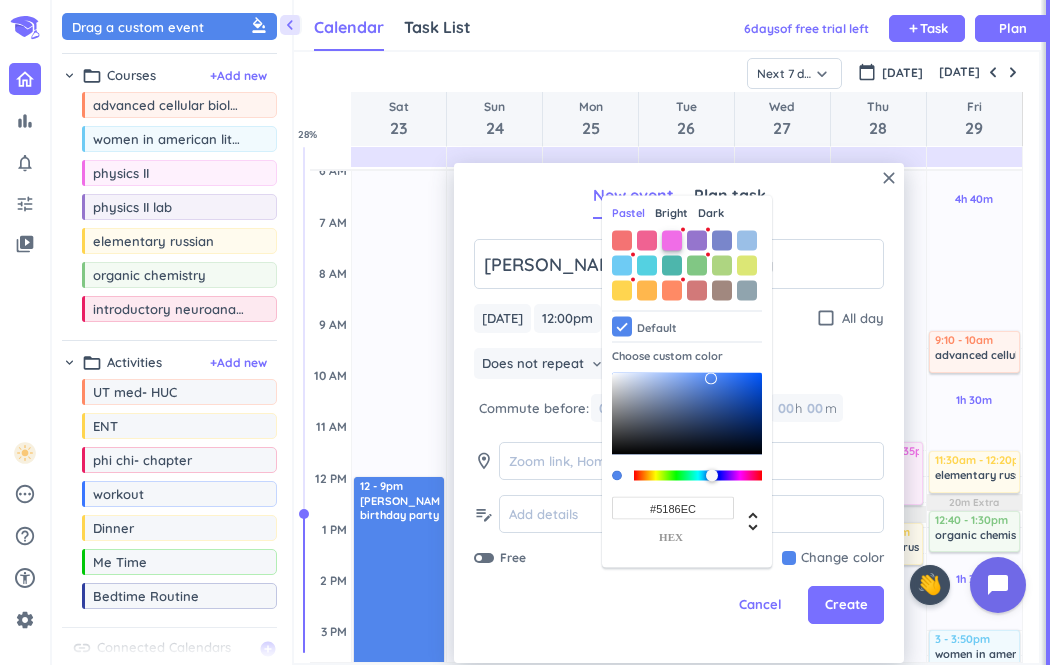 type on "#F06DE7" 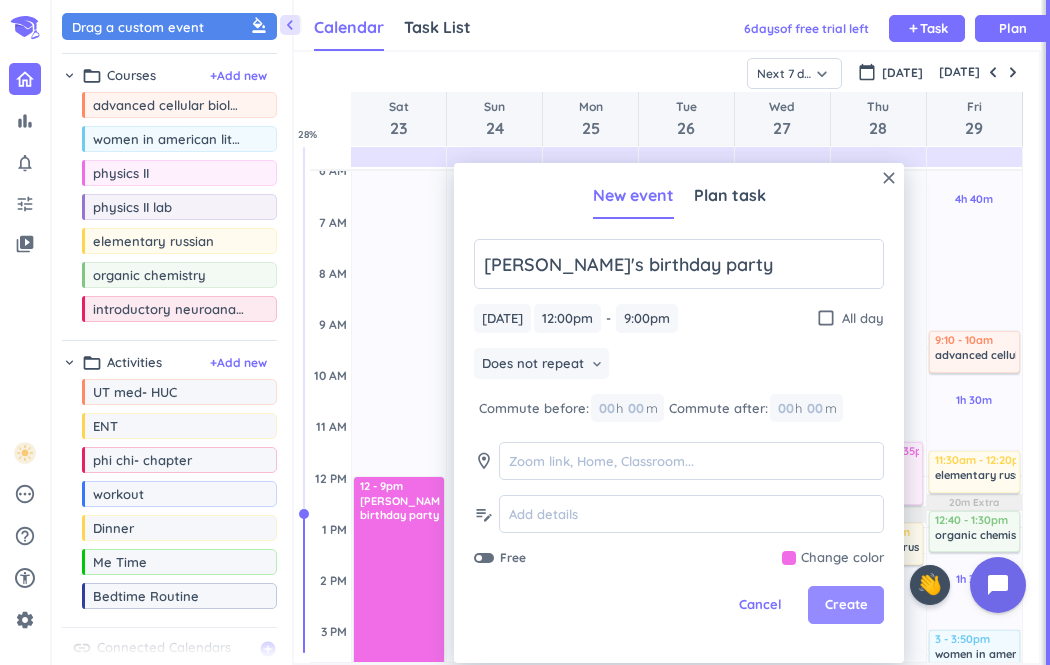 click on "Create" at bounding box center [846, 605] 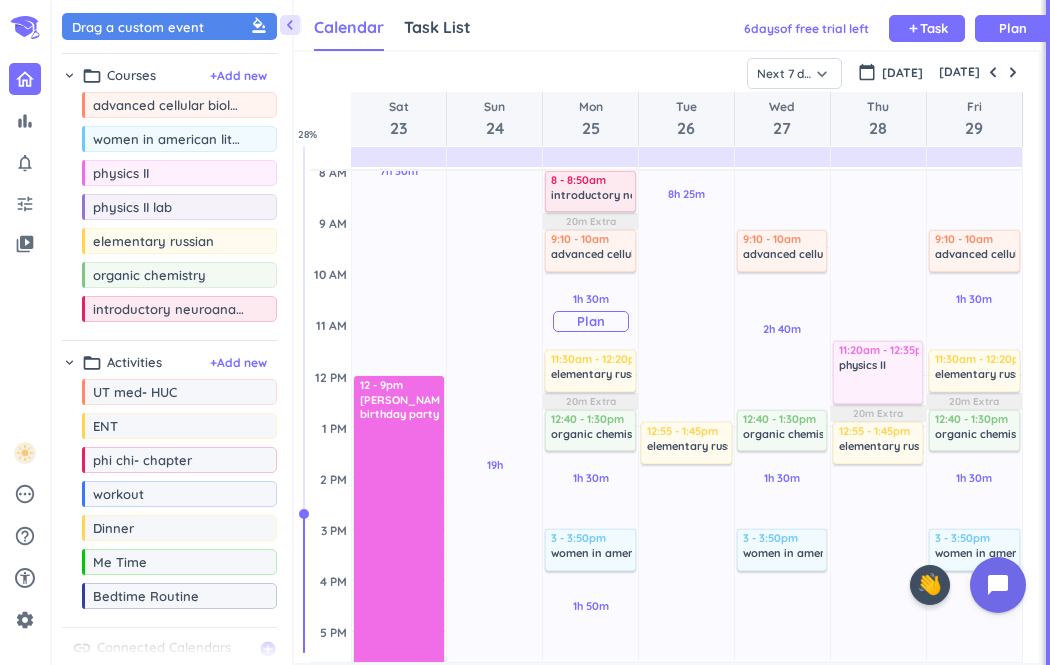 scroll, scrollTop: 209, scrollLeft: 0, axis: vertical 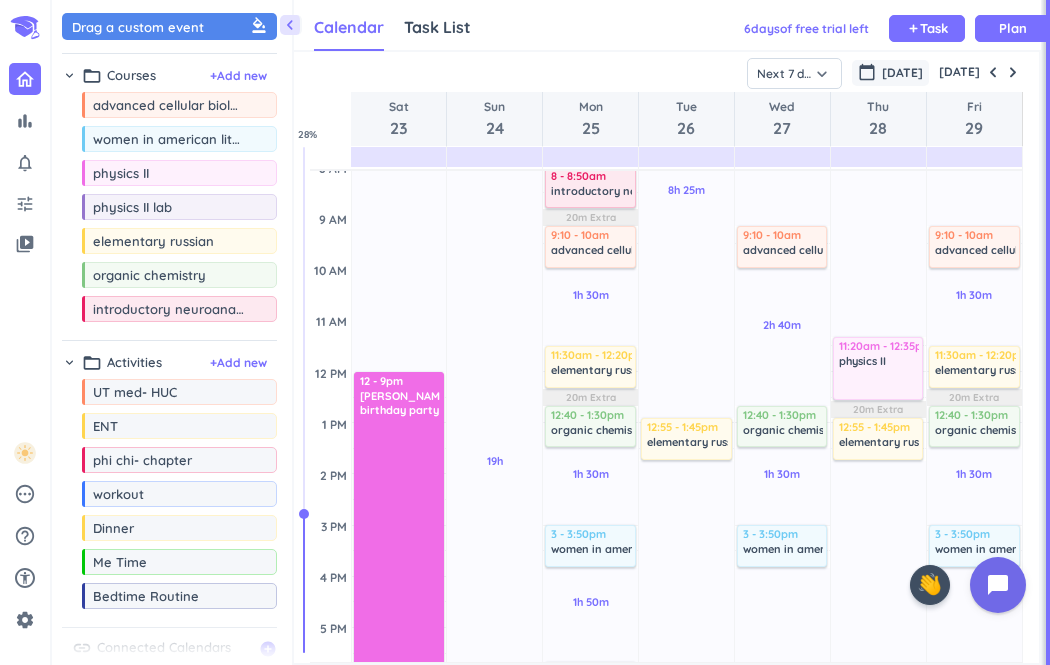 click on "[DATE]" at bounding box center [902, 73] 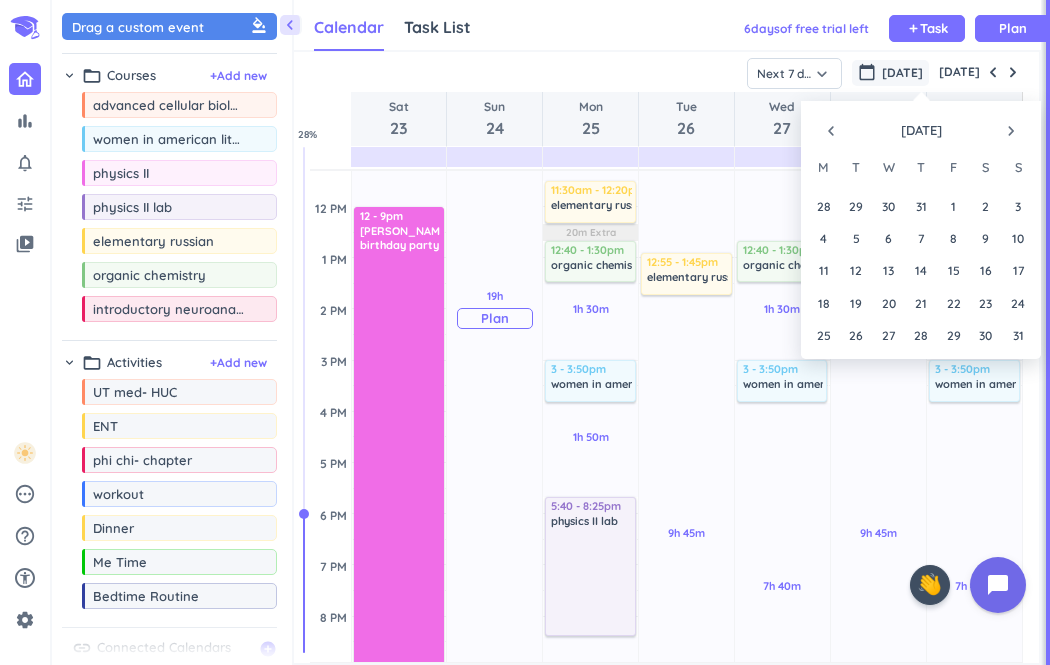 scroll, scrollTop: 308, scrollLeft: 0, axis: vertical 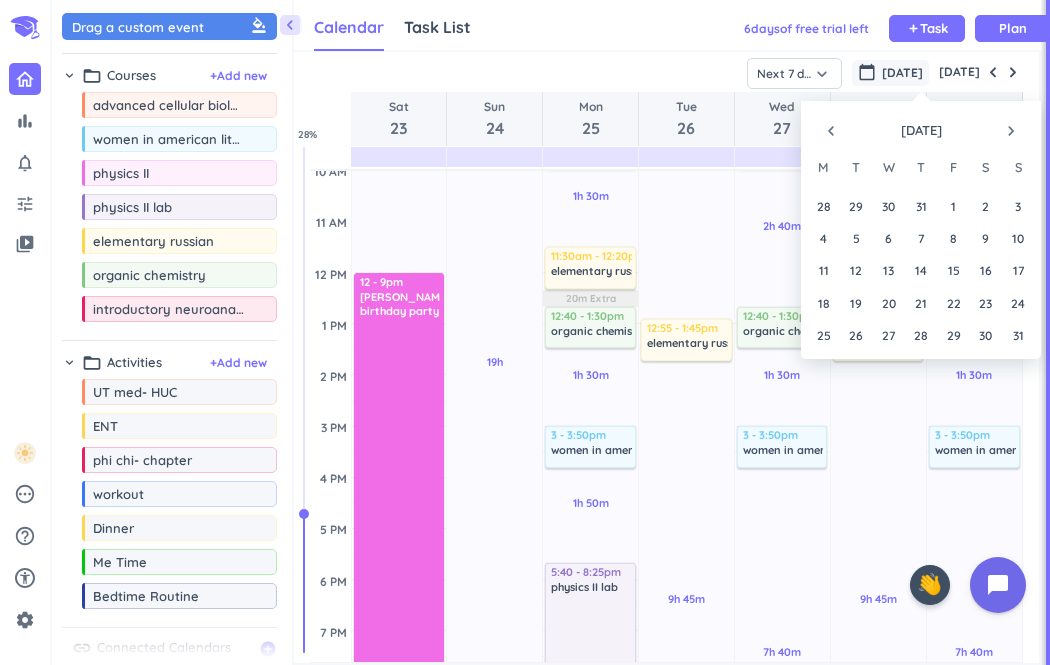 click on "[DATE]" at bounding box center [902, 73] 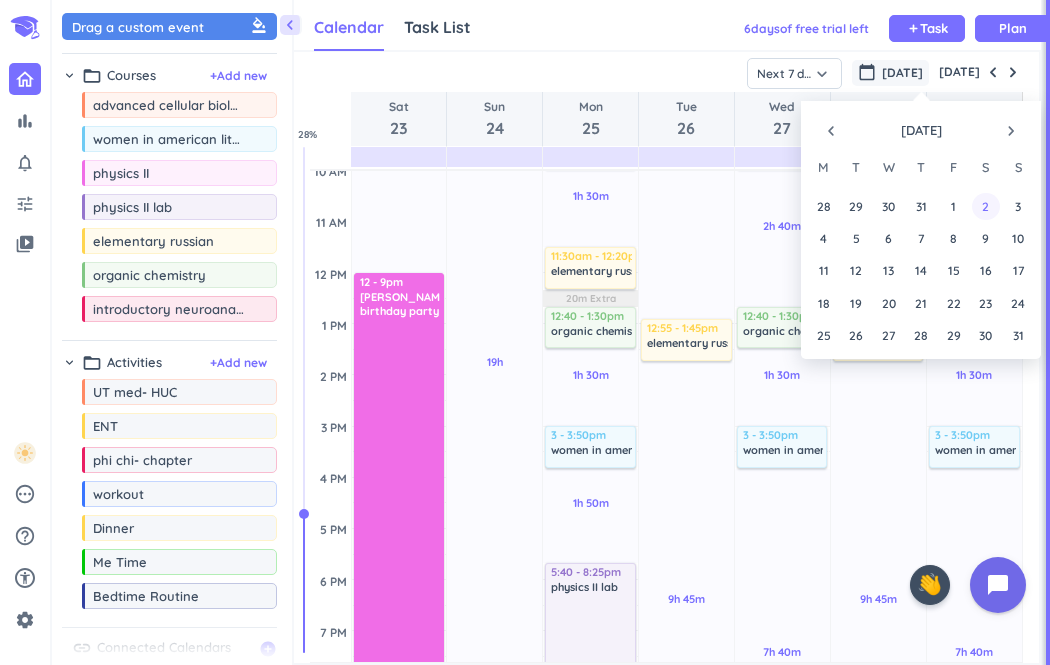 click on "2" at bounding box center [985, 206] 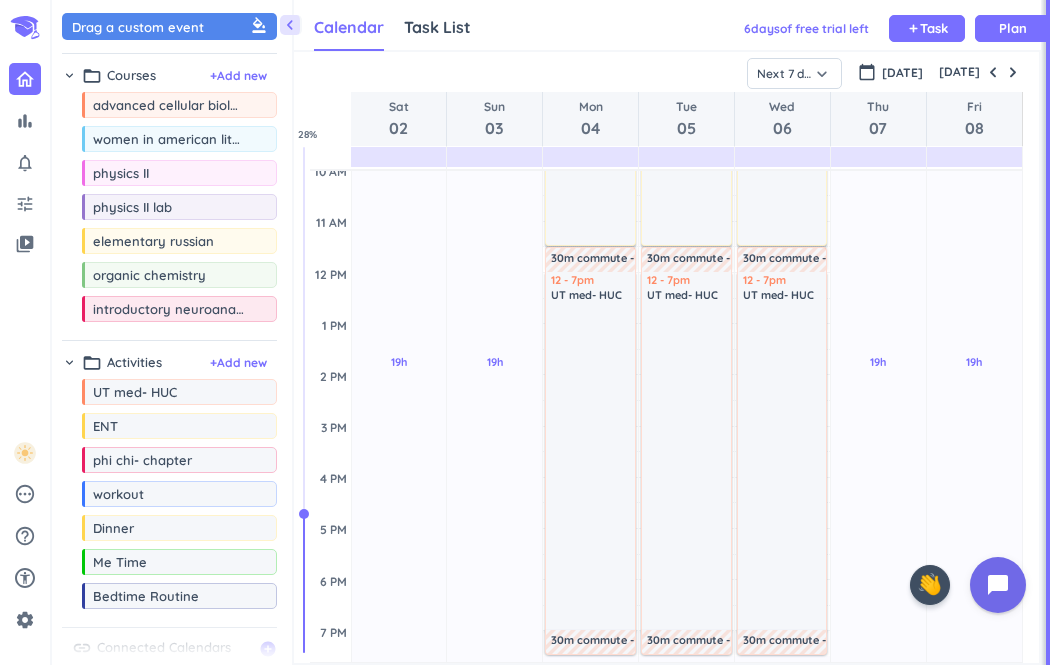 scroll, scrollTop: 104, scrollLeft: 0, axis: vertical 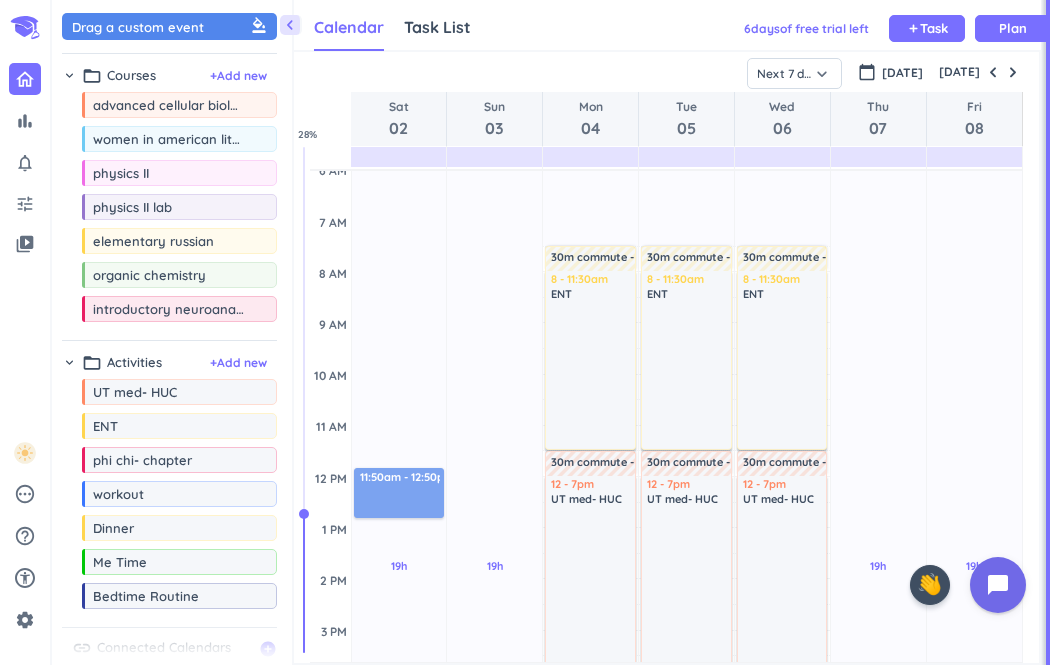 drag, startPoint x: 121, startPoint y: 31, endPoint x: 375, endPoint y: 468, distance: 505.45523 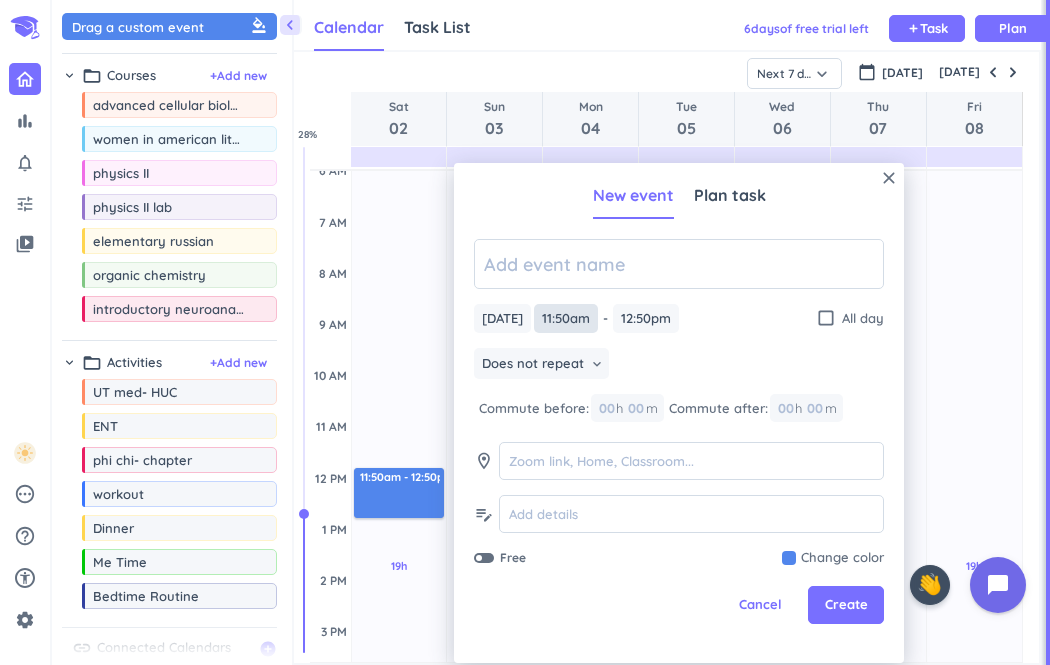 click on "11:50am" at bounding box center (566, 318) 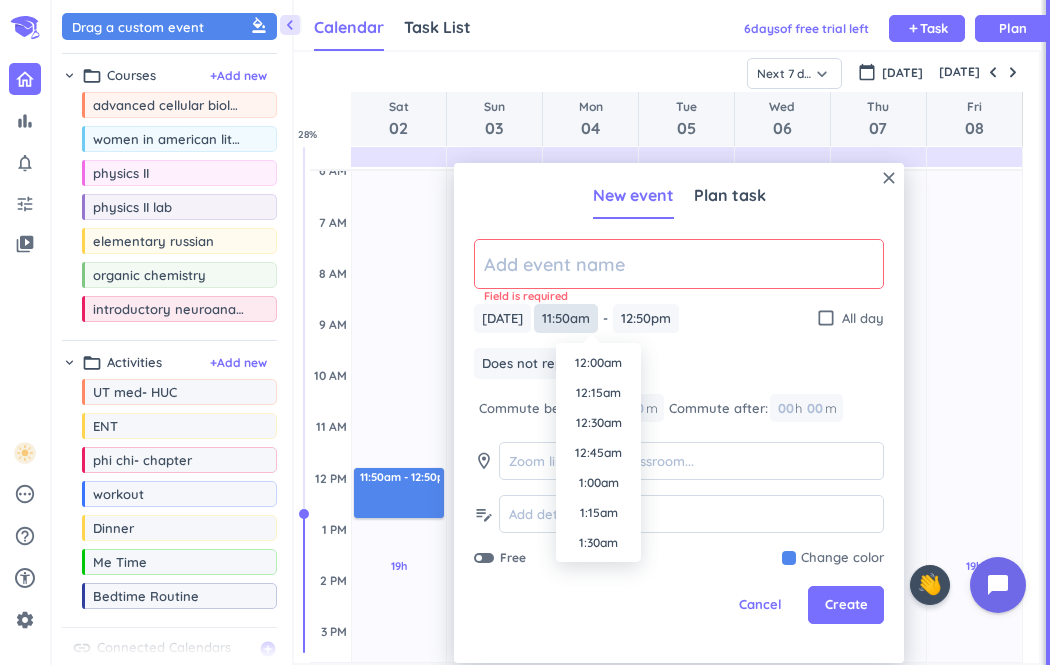 scroll, scrollTop: 1320, scrollLeft: 0, axis: vertical 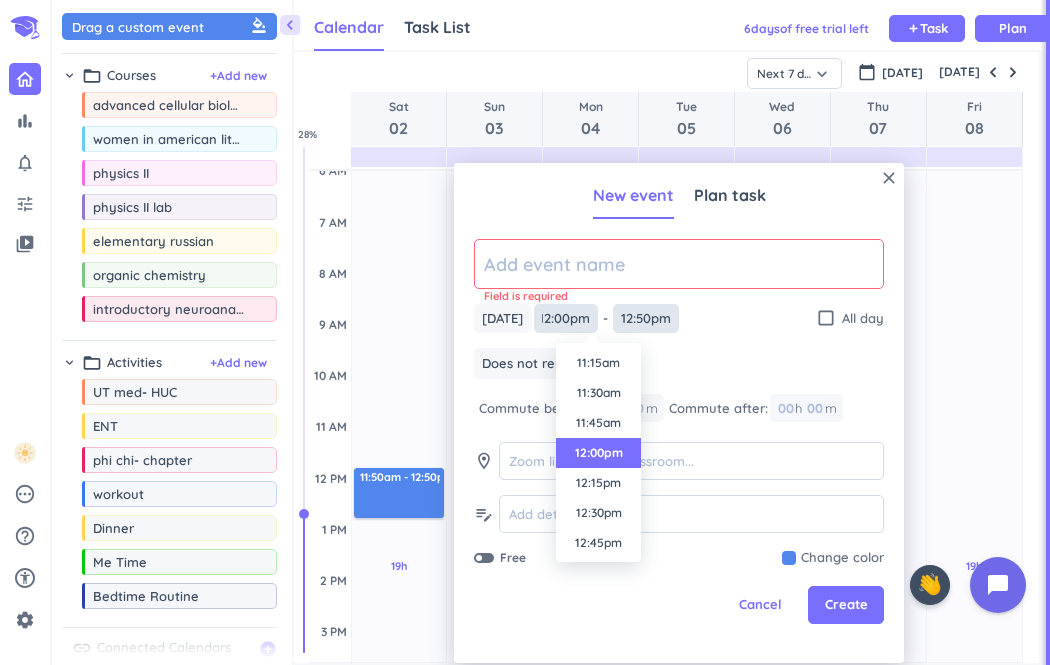 type on "12:00pm" 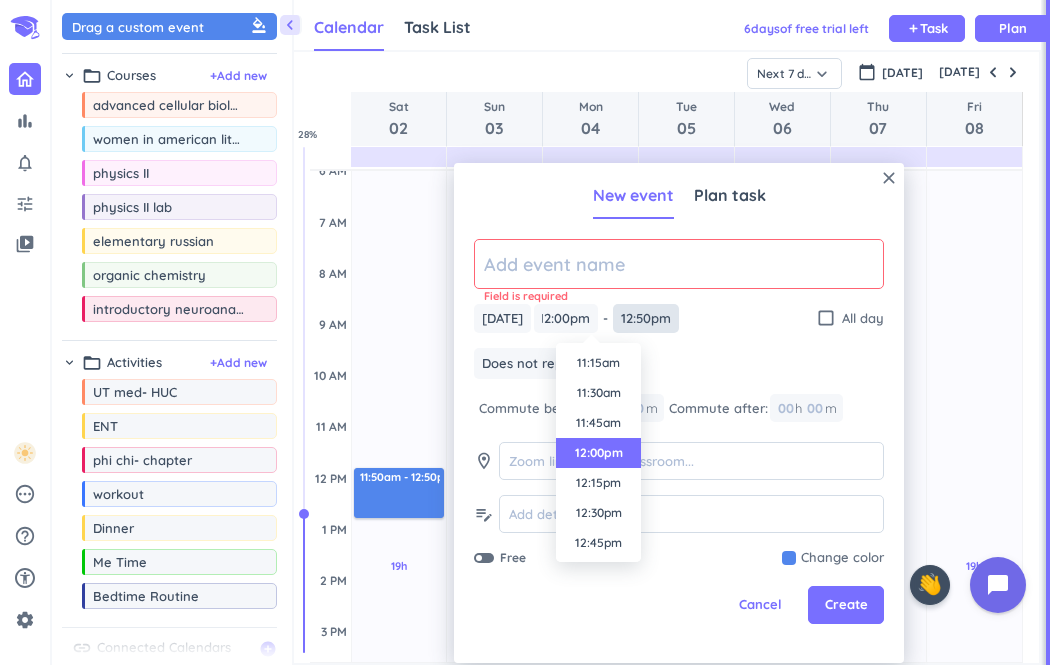click on "12:50pm" at bounding box center [646, 318] 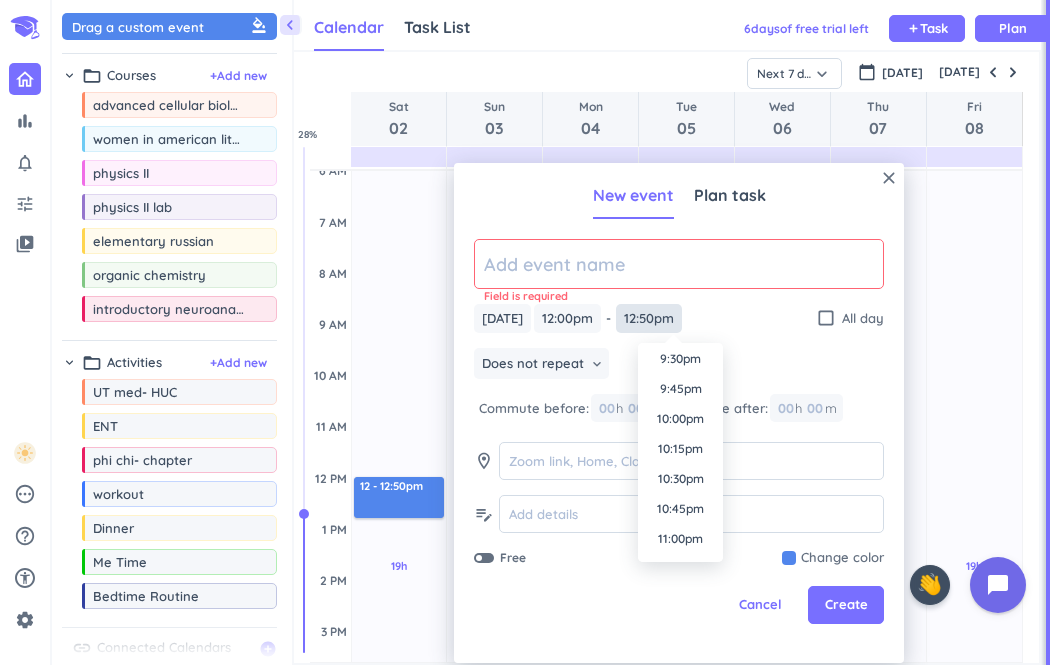 scroll, scrollTop: 2671, scrollLeft: 0, axis: vertical 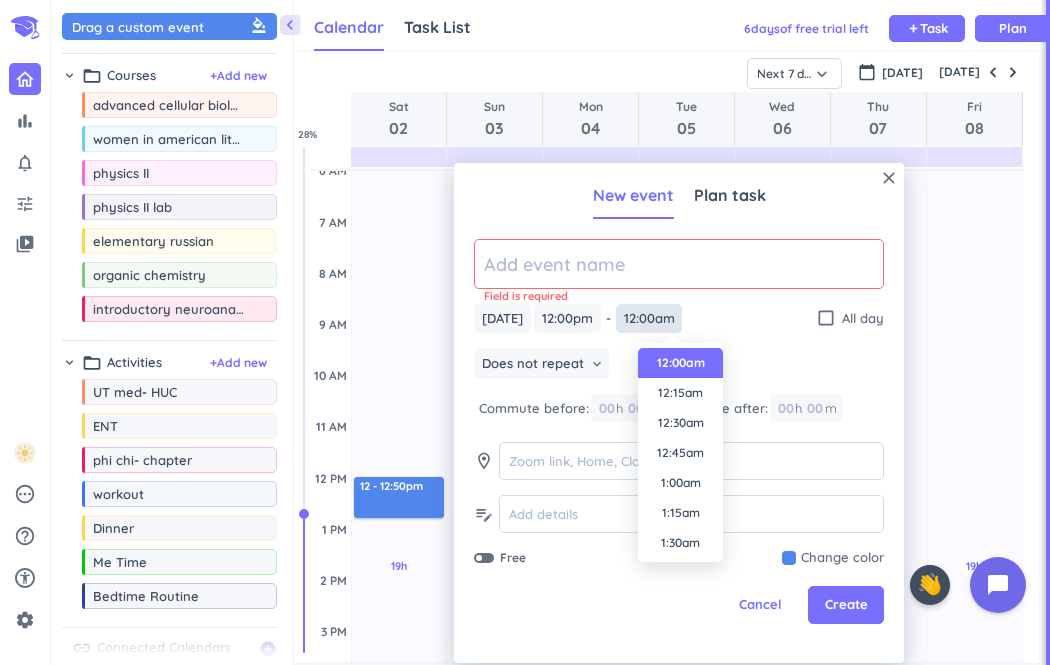 type on "12:00am" 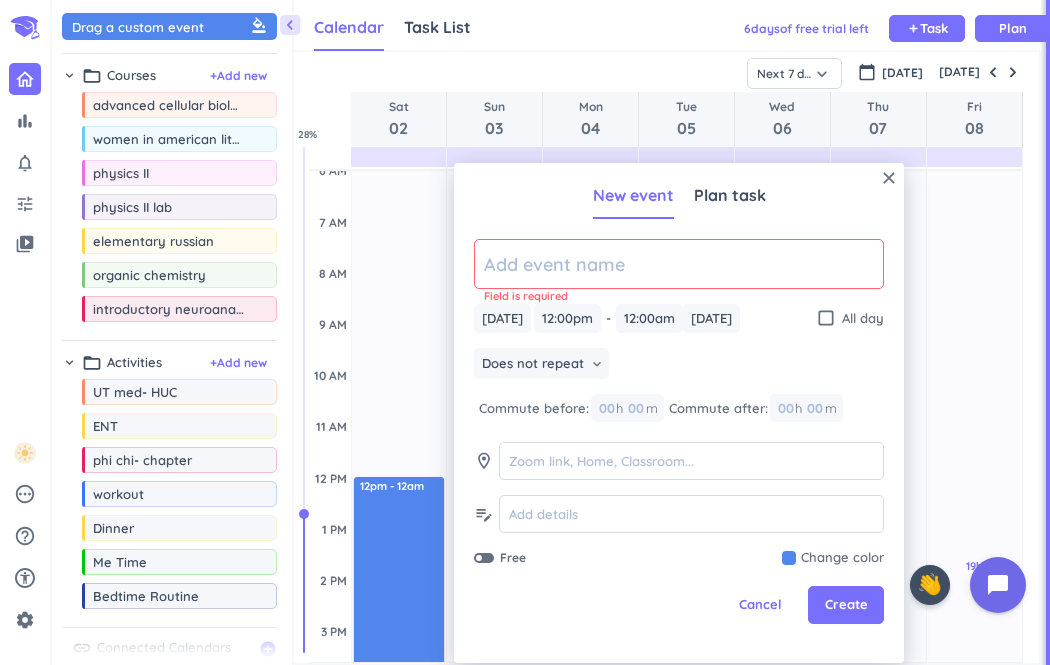 scroll, scrollTop: 0, scrollLeft: 0, axis: both 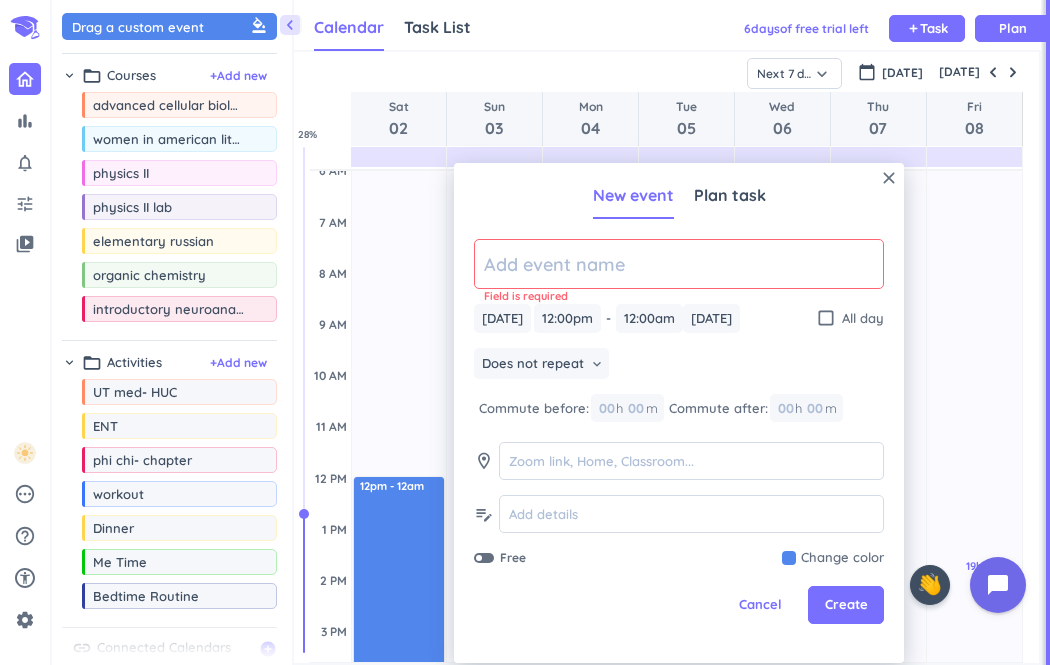 click 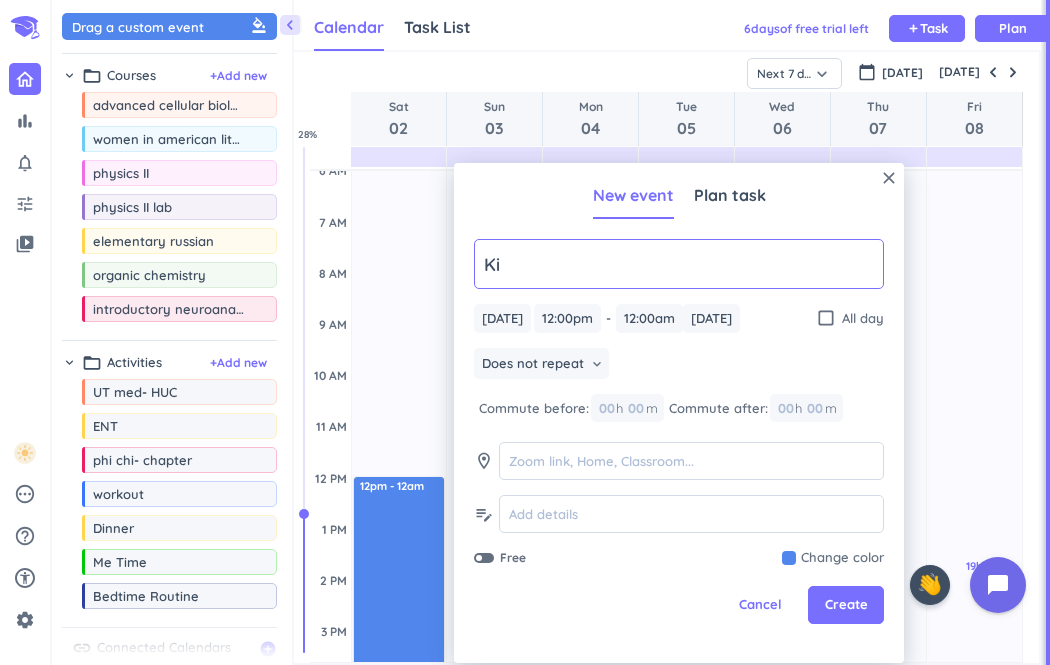 type on "K" 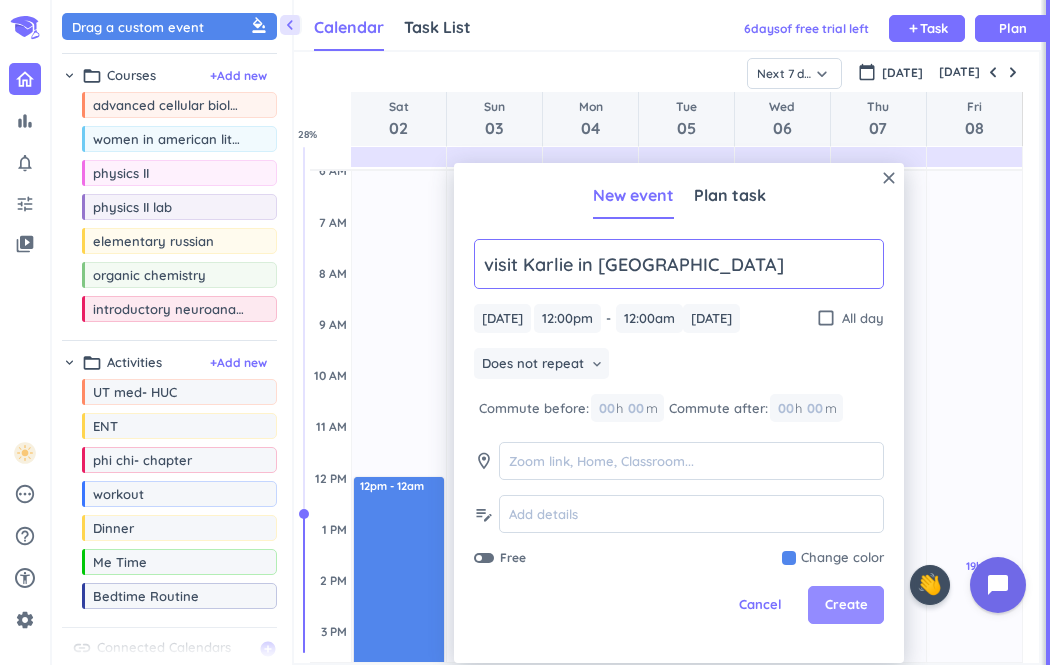 type on "visit Karlie in [GEOGRAPHIC_DATA]" 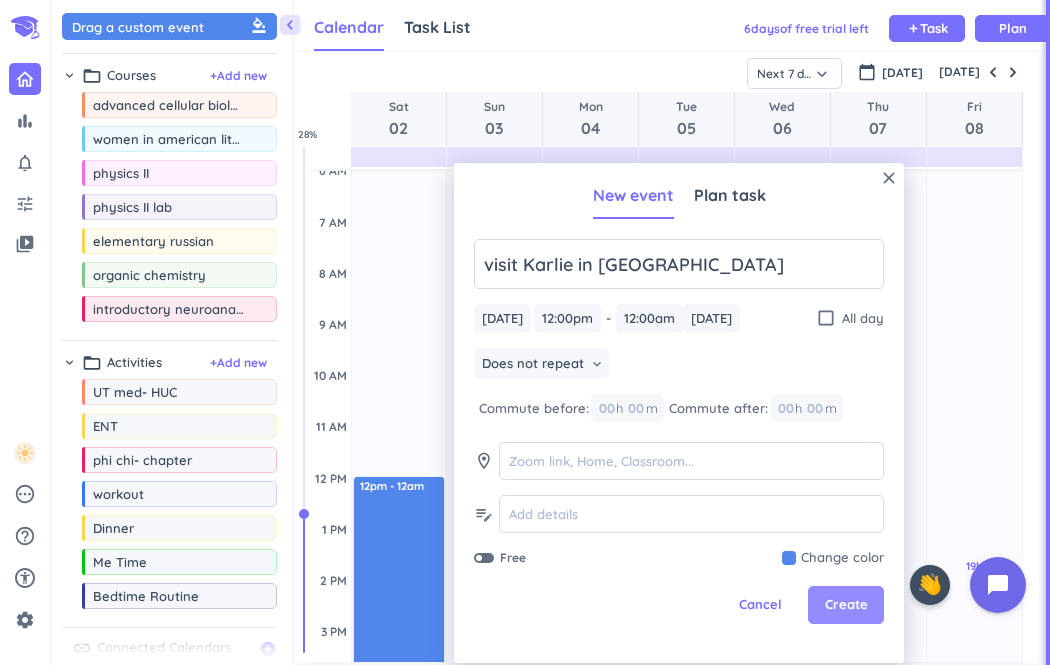 click on "Create" at bounding box center [846, 605] 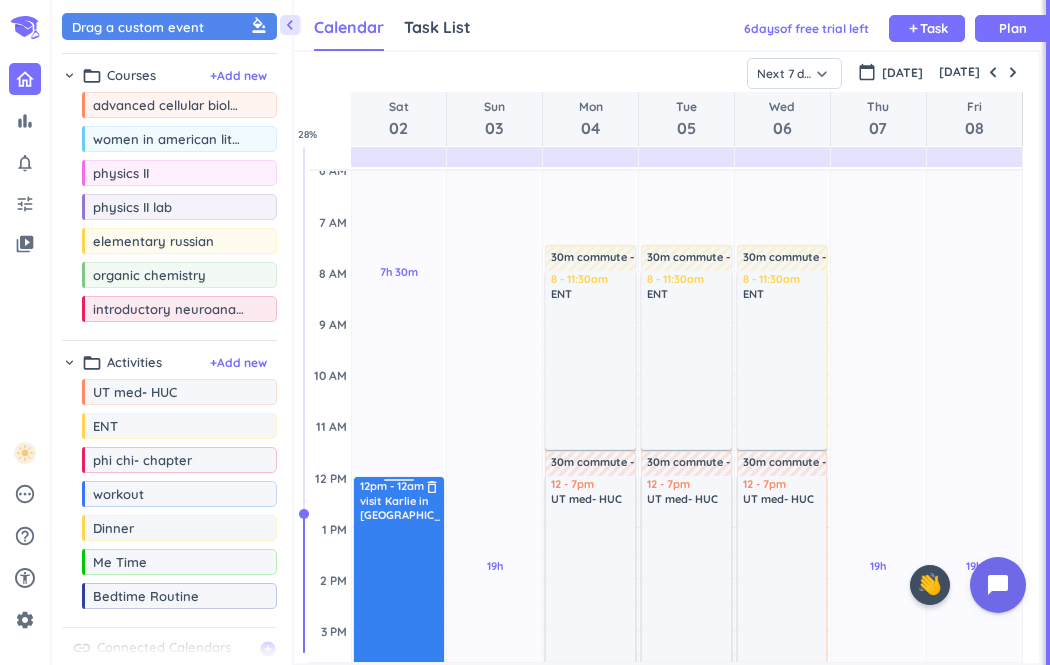 click at bounding box center [400, 805] 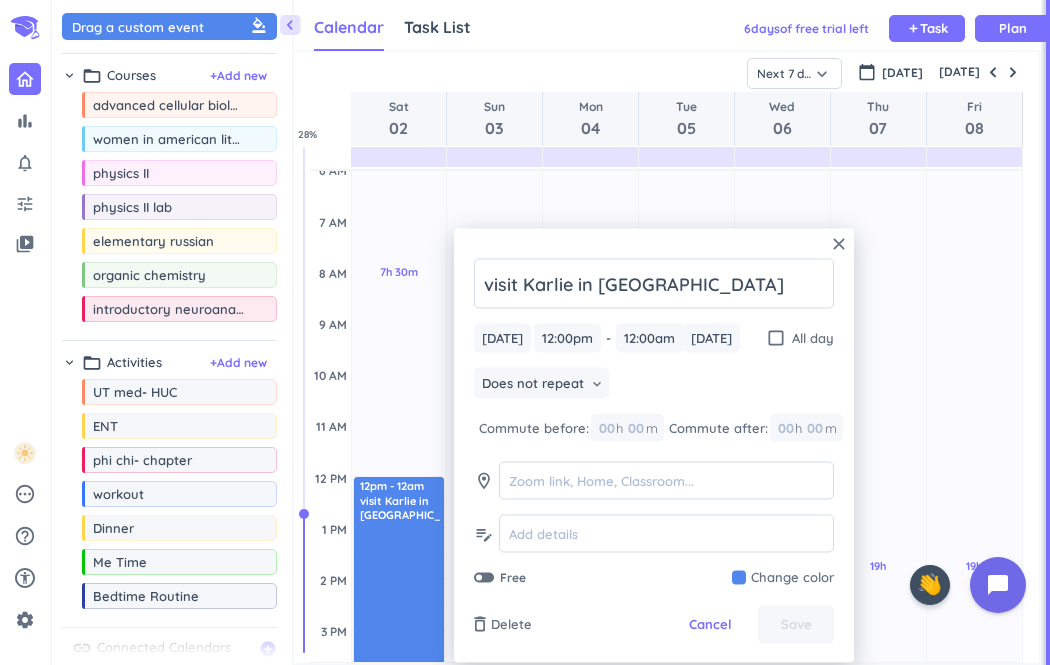 click at bounding box center [783, 578] 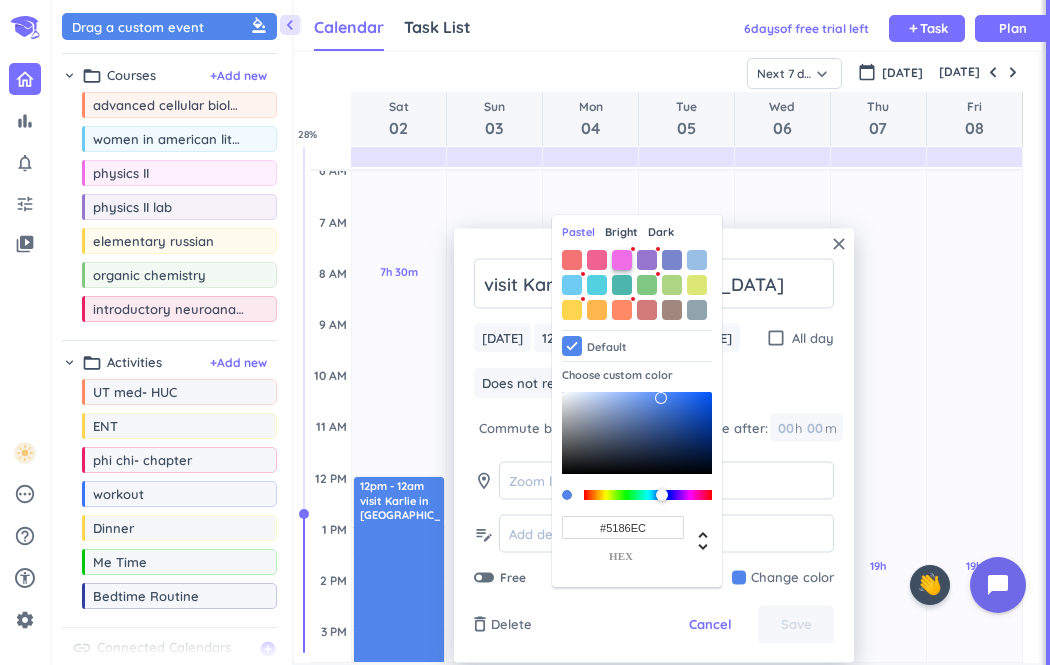 click at bounding box center (622, 260) 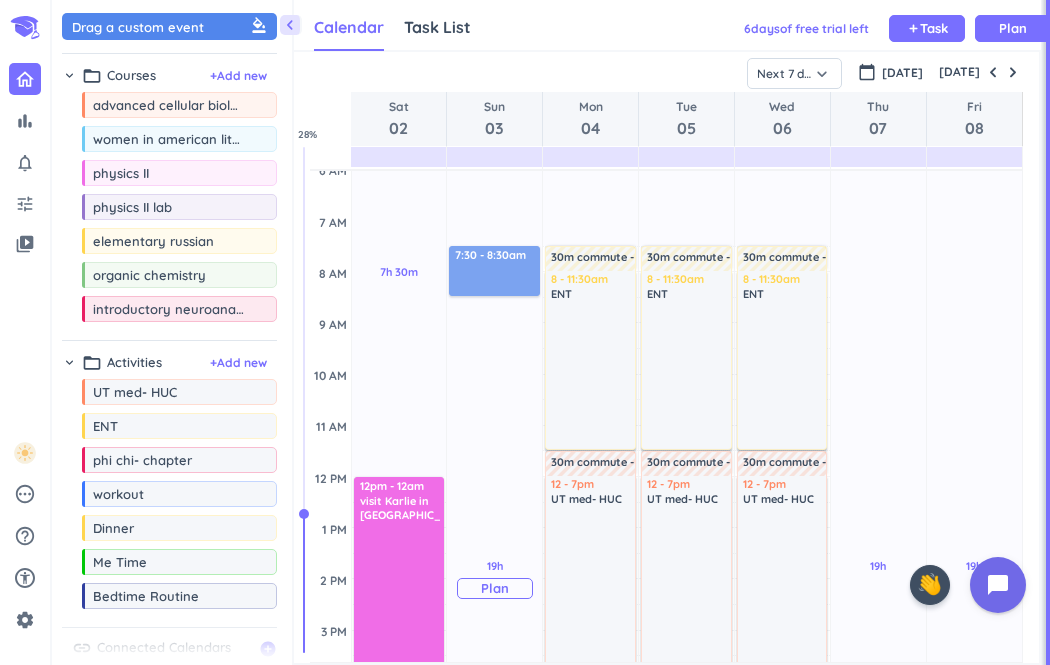 click on "chevron_left Drag a custom event format_color_fill chevron_right folder_open Courses   +  Add new drag_indicator advanced cellular biology more_horiz drag_indicator women in american literature more_horiz drag_indicator physics II more_horiz drag_indicator physics II lab more_horiz drag_indicator elementary russian more_horiz drag_indicator organic chemistry more_horiz drag_indicator introductory neuroanatomy more_horiz chevron_right folder_open Activities   +  Add new drag_indicator UT med- HUC more_horiz drag_indicator ENT more_horiz drag_indicator phi chi- chapter more_horiz drag_indicator workout more_horiz drag_indicator Dinner more_horiz drag_indicator Me Time more_horiz drag_indicator Bedtime Routine more_horiz link Connected Calendars add_circle Calendar Task List Calendar keyboard_arrow_down 6  day s  of free trial left add Task Plan SHOVEL [DATE]T00:00:00-04:00 Week Month Next 7 days keyboard_arrow_down Next 7 days keyboard_arrow_down calendar_today [DATE] [DATE] Sat 02 Sun 03 Mon 04 Tue 05 Wed" at bounding box center [551, 332] 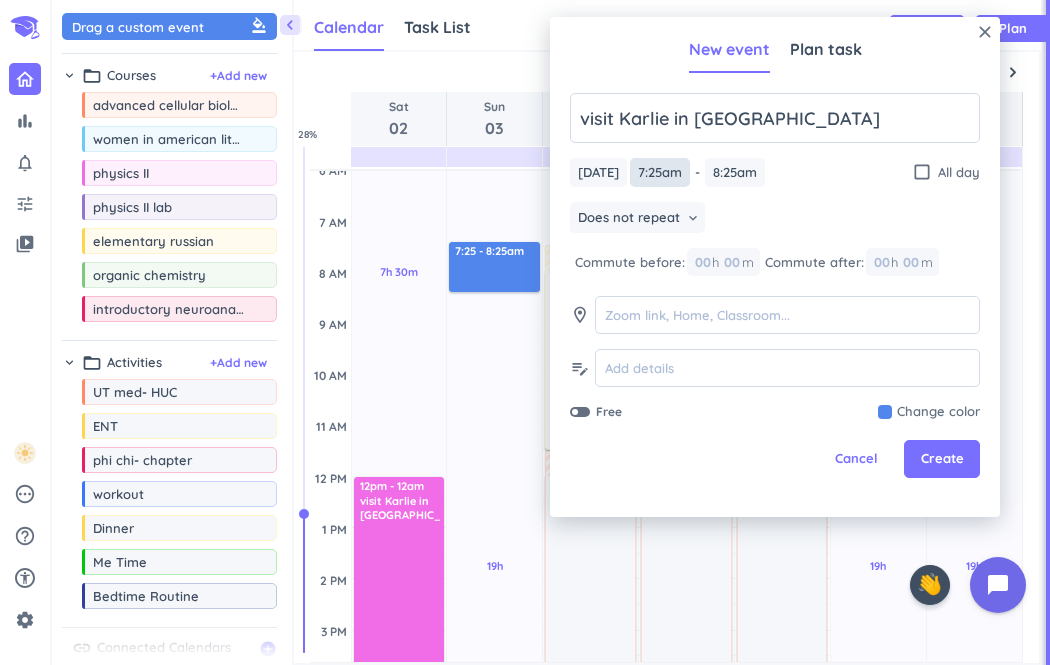 type on "visit Karlie in [GEOGRAPHIC_DATA]" 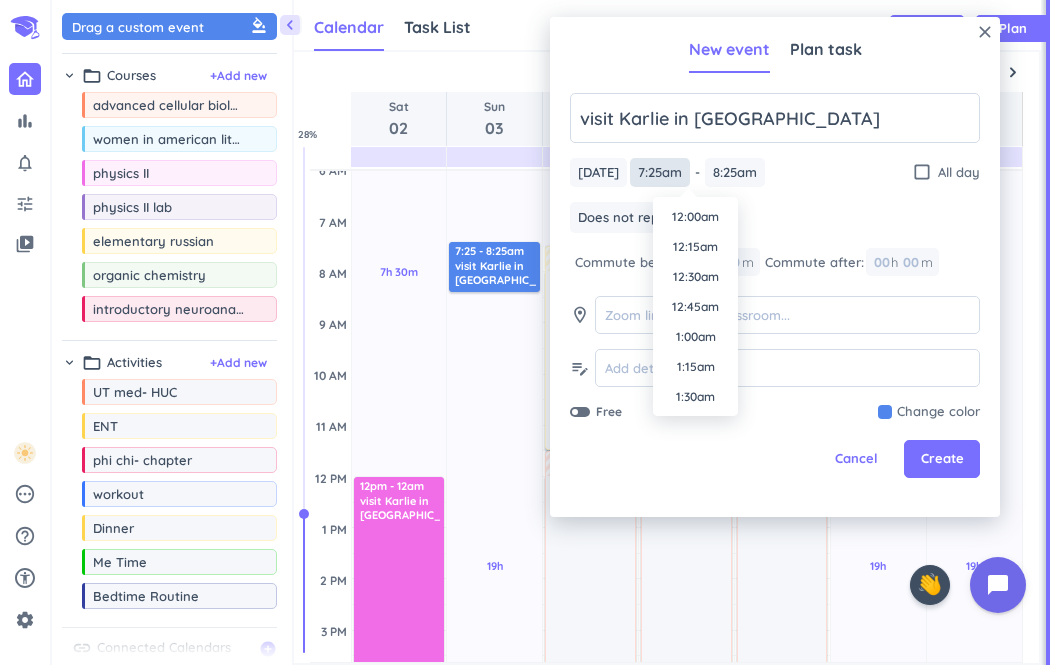 click on "7:25am" at bounding box center [660, 172] 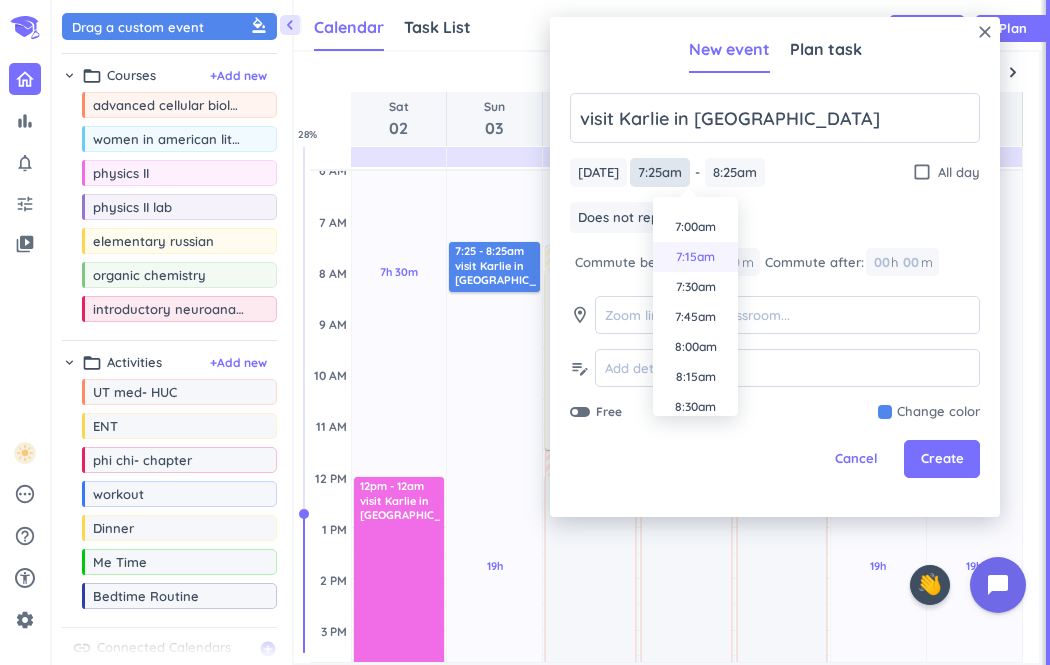 scroll, scrollTop: 831, scrollLeft: 0, axis: vertical 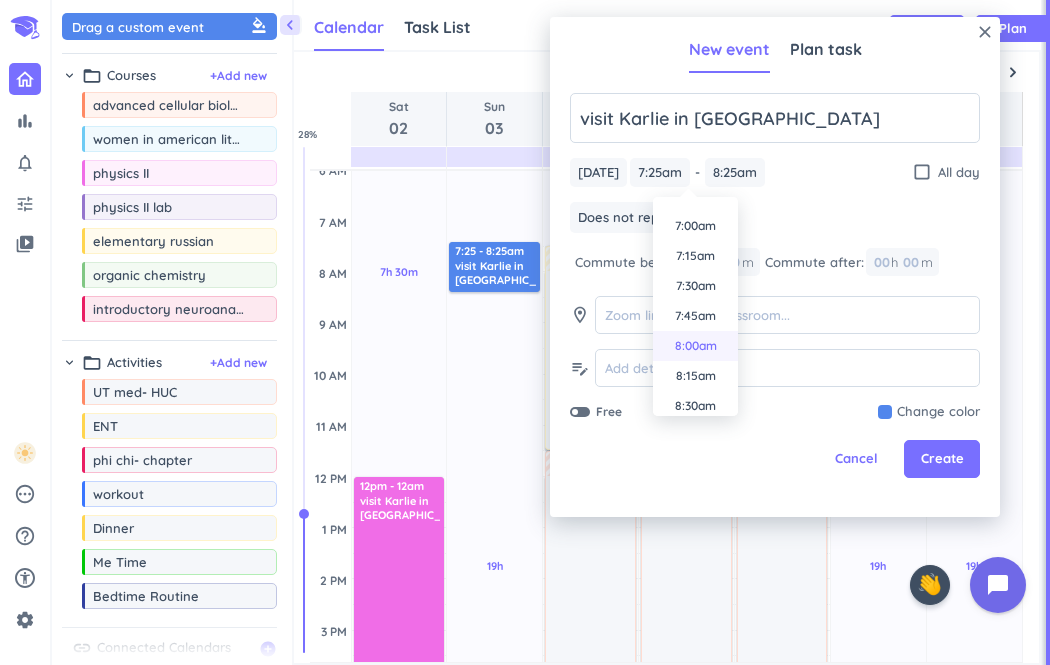click on "8:00am" at bounding box center [695, 346] 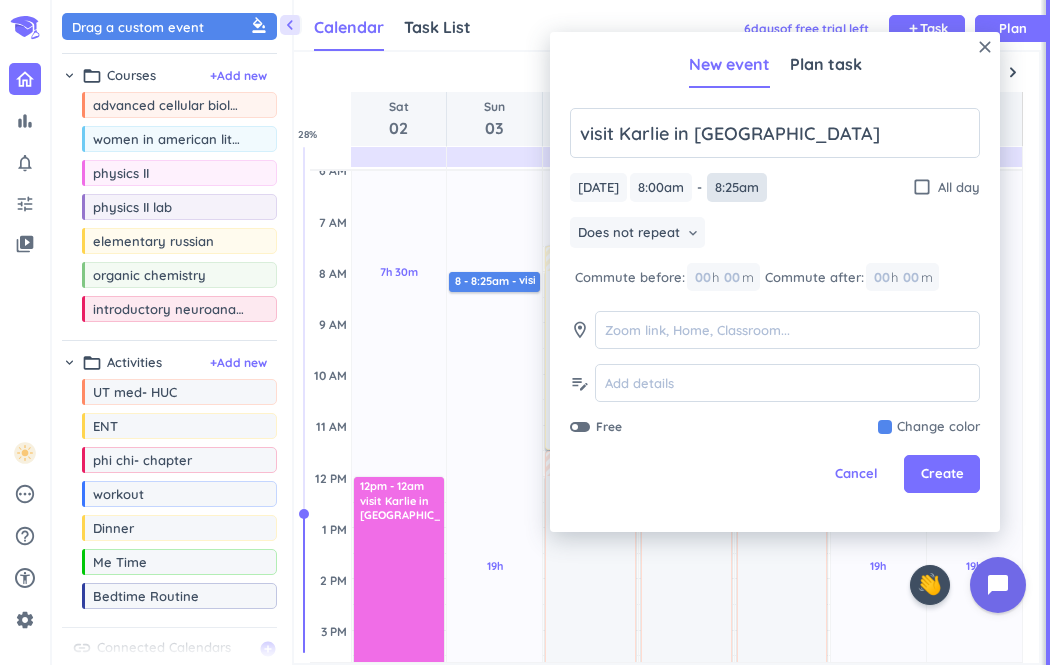 click on "8:25am" at bounding box center (737, 187) 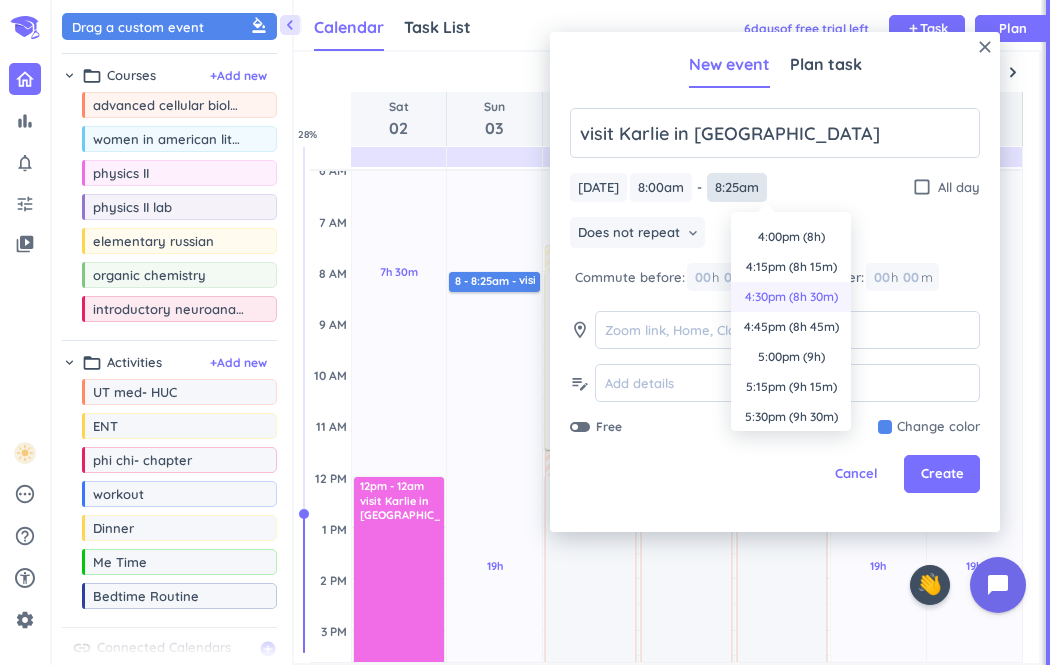 scroll, scrollTop: 932, scrollLeft: 0, axis: vertical 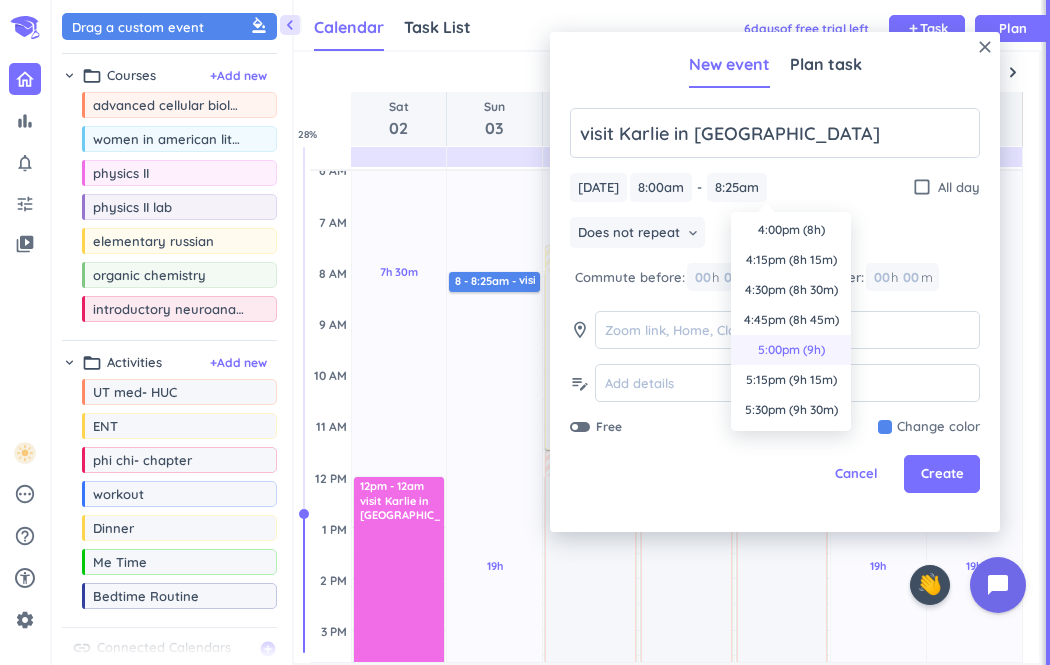click on "5:00pm (9h)" at bounding box center [791, 350] 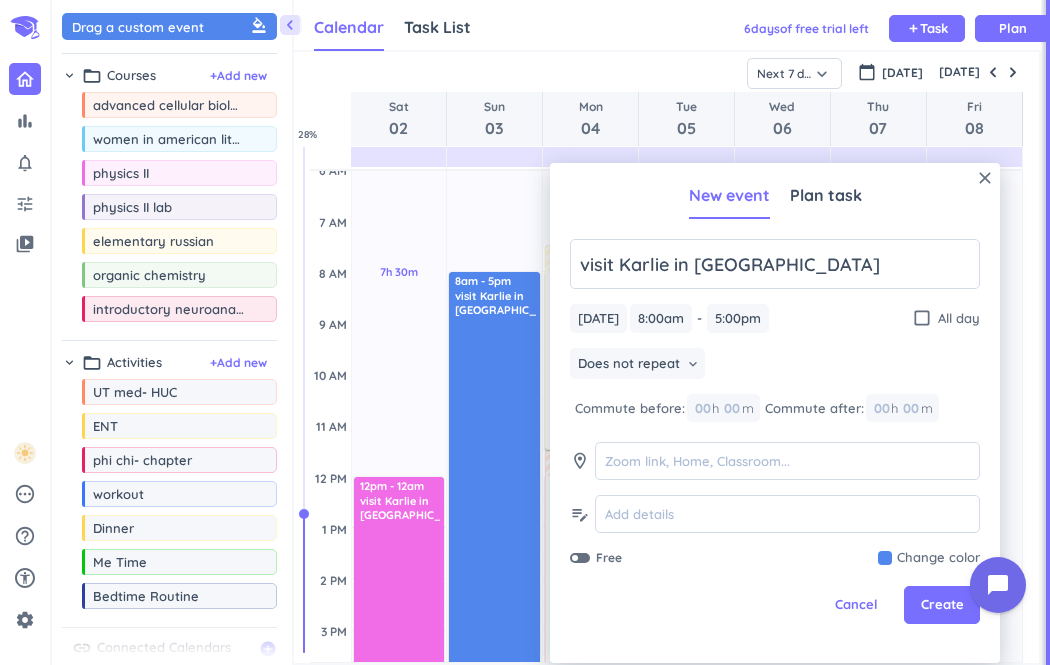 click at bounding box center [929, 558] 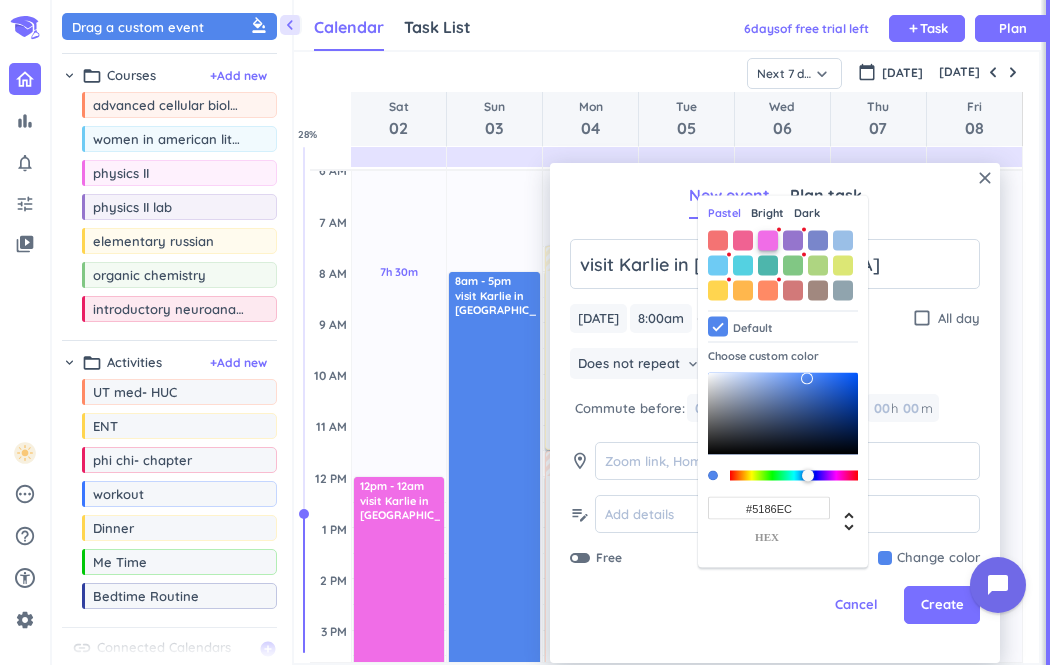 click at bounding box center (768, 240) 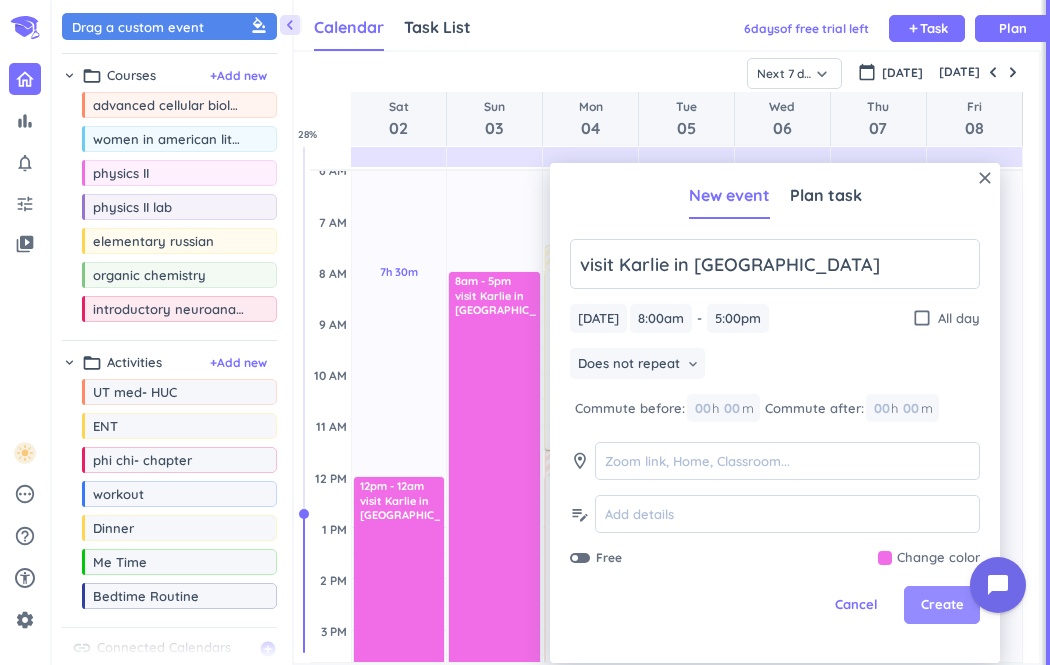 click on "Create" at bounding box center [942, 605] 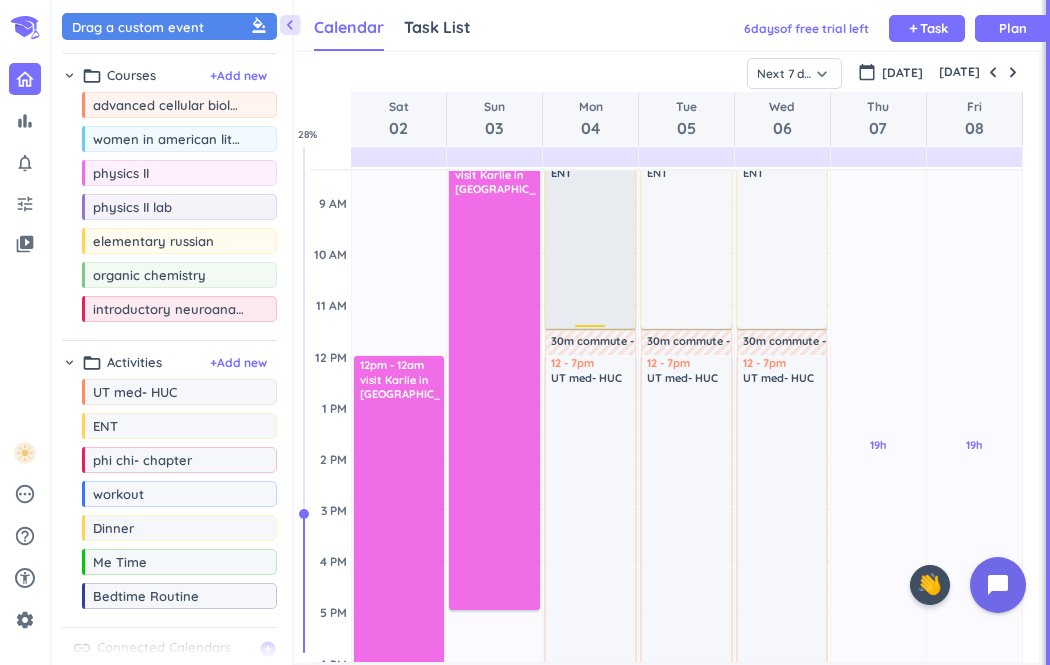 scroll, scrollTop: 230, scrollLeft: 0, axis: vertical 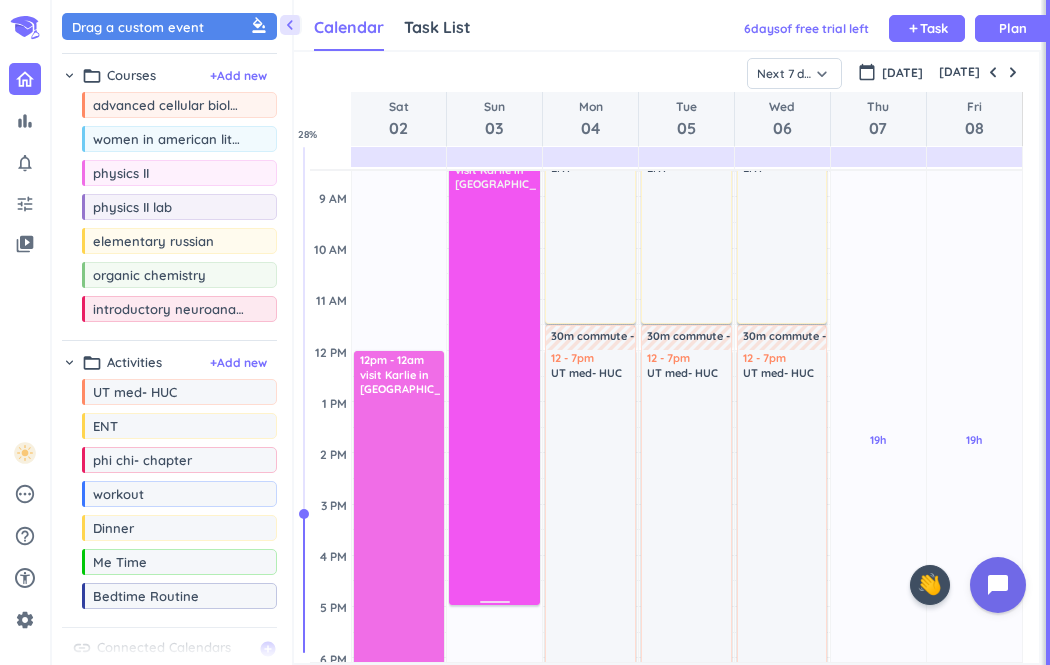 click at bounding box center [495, 397] 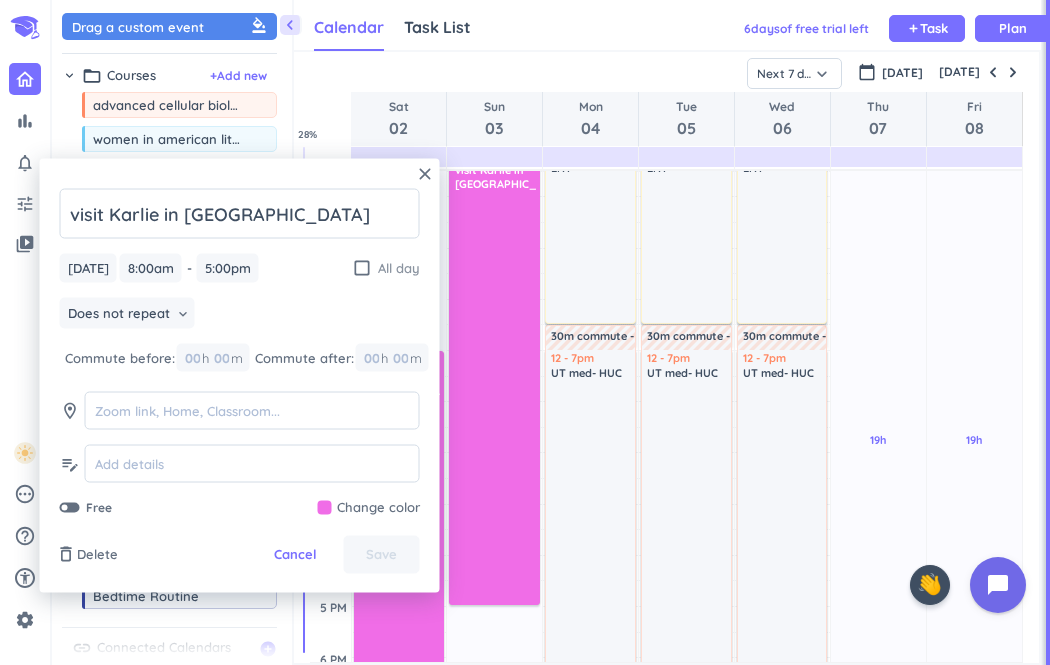 click on "check_box_outline_blank" at bounding box center [362, 268] 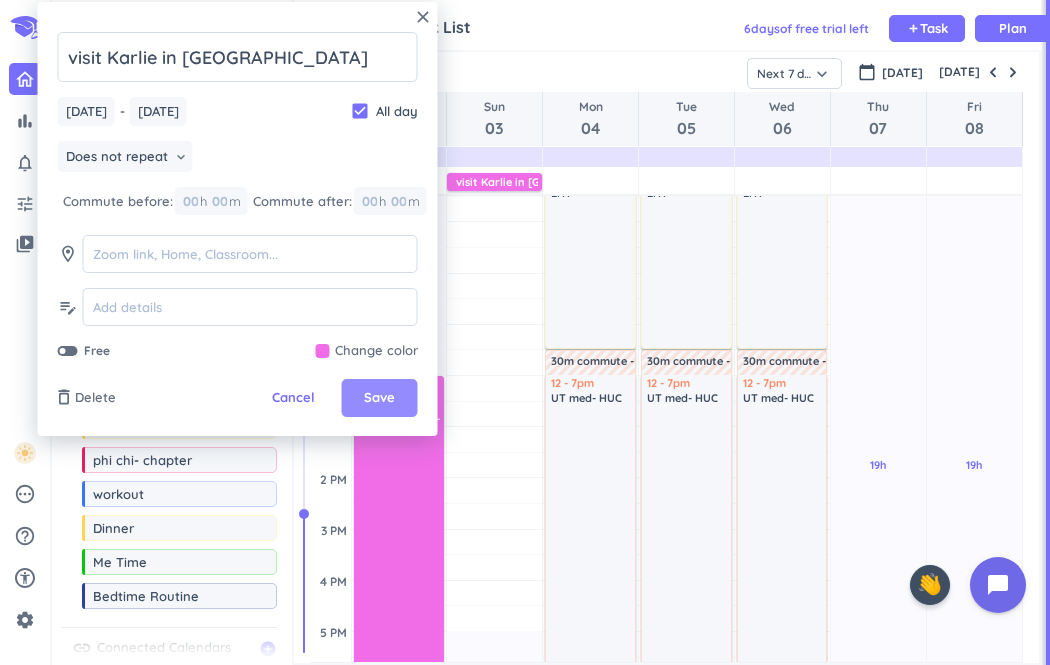 click on "Save" at bounding box center (379, 398) 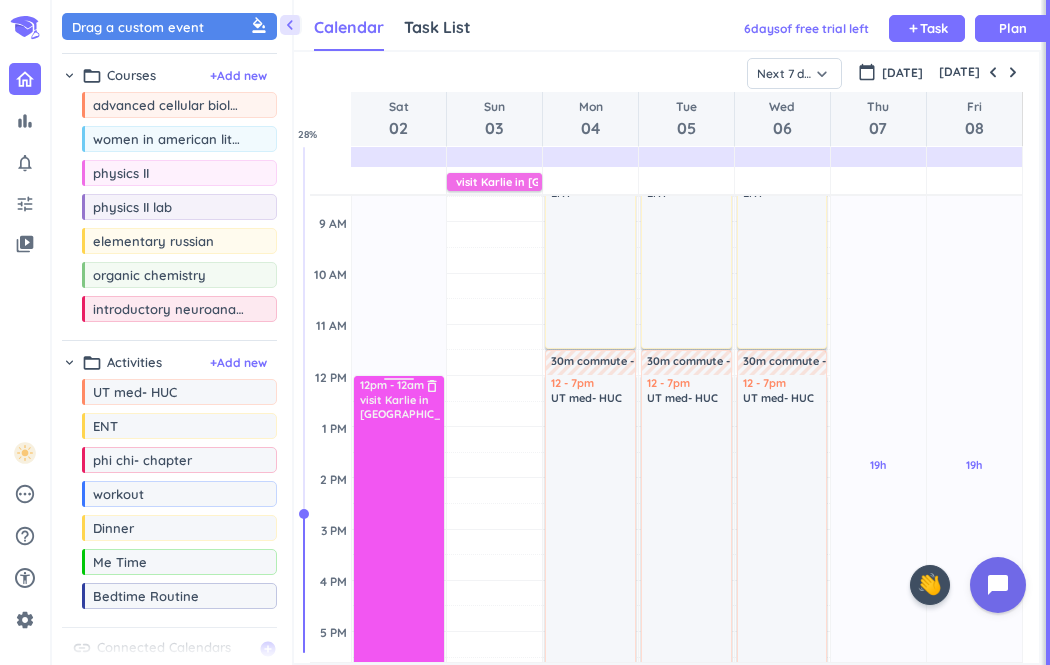 click at bounding box center (400, 704) 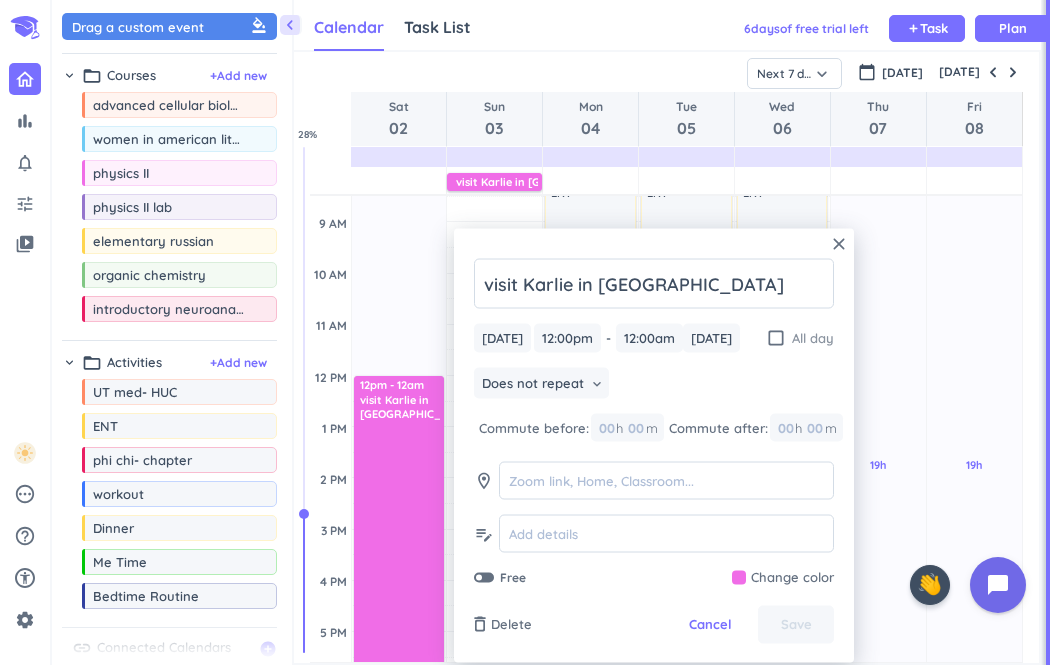 click on "check_box_outline_blank" at bounding box center [776, 338] 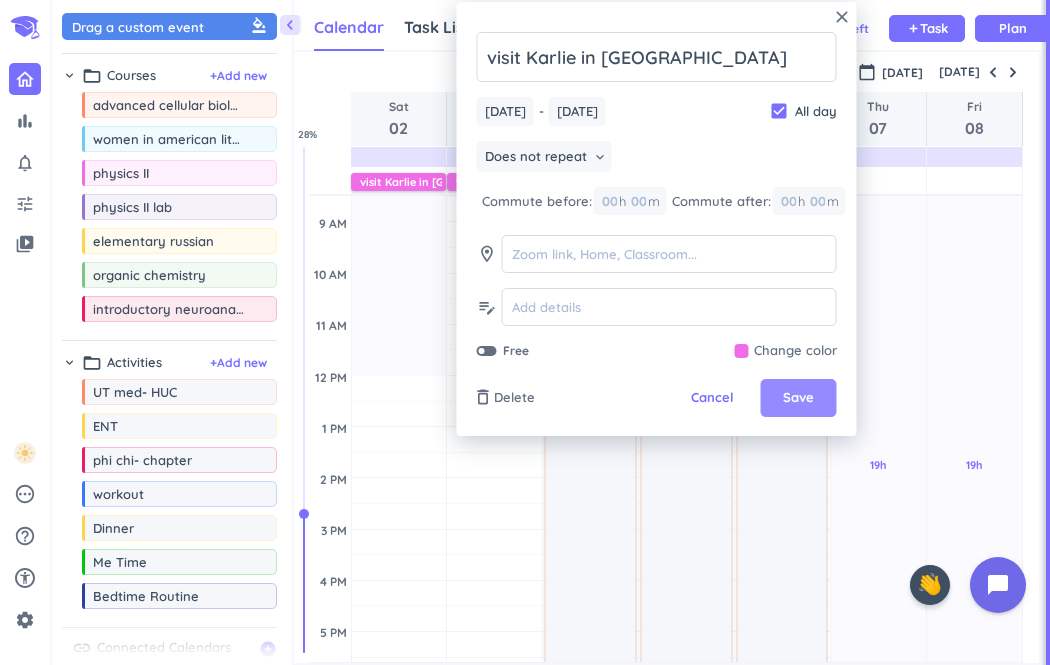 click on "Save" at bounding box center (798, 398) 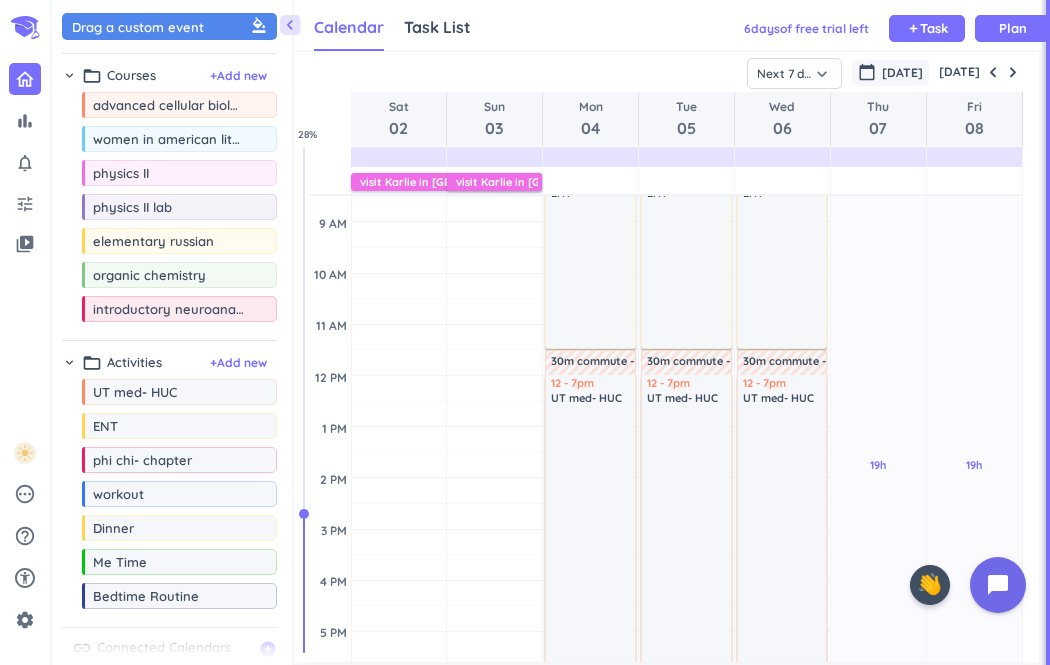 click on "[DATE]" at bounding box center [902, 73] 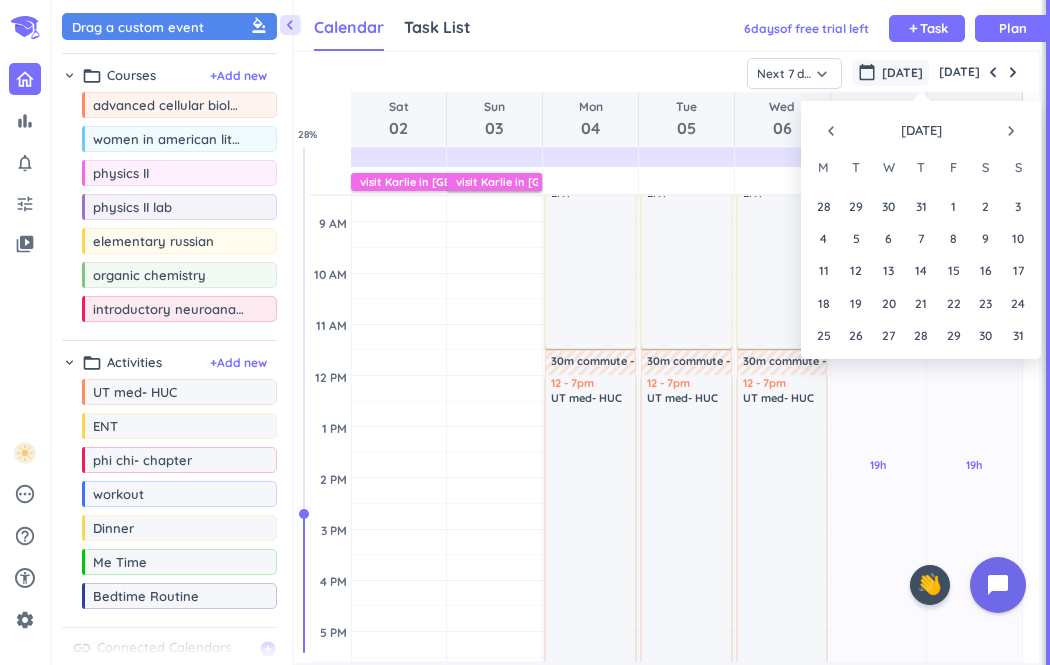 click on "navigate_before" at bounding box center (831, 131) 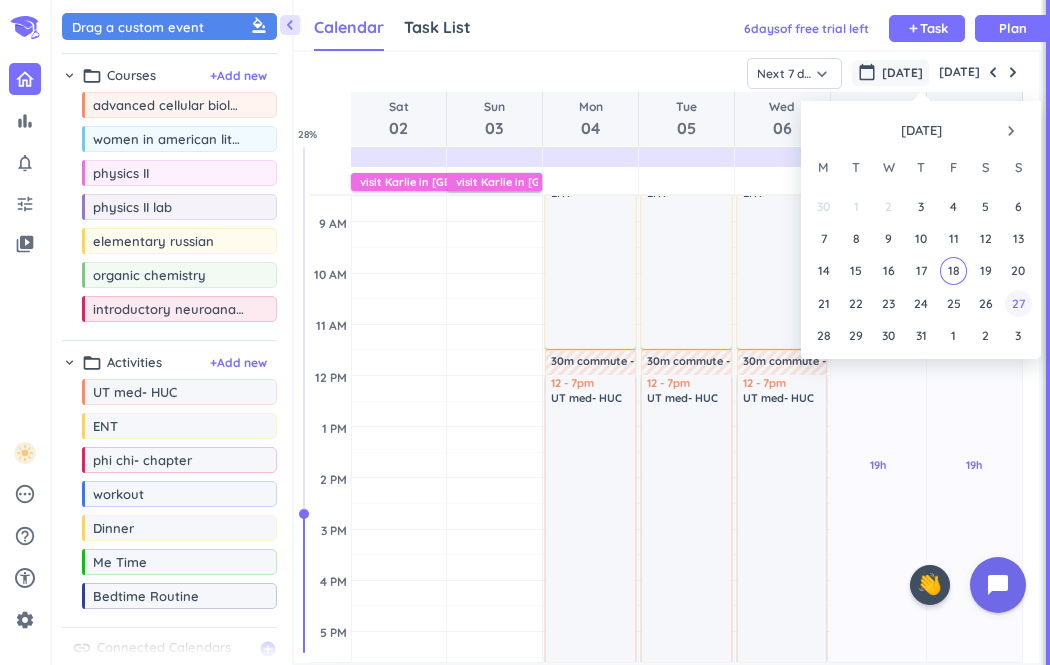 click on "27" at bounding box center [1018, 303] 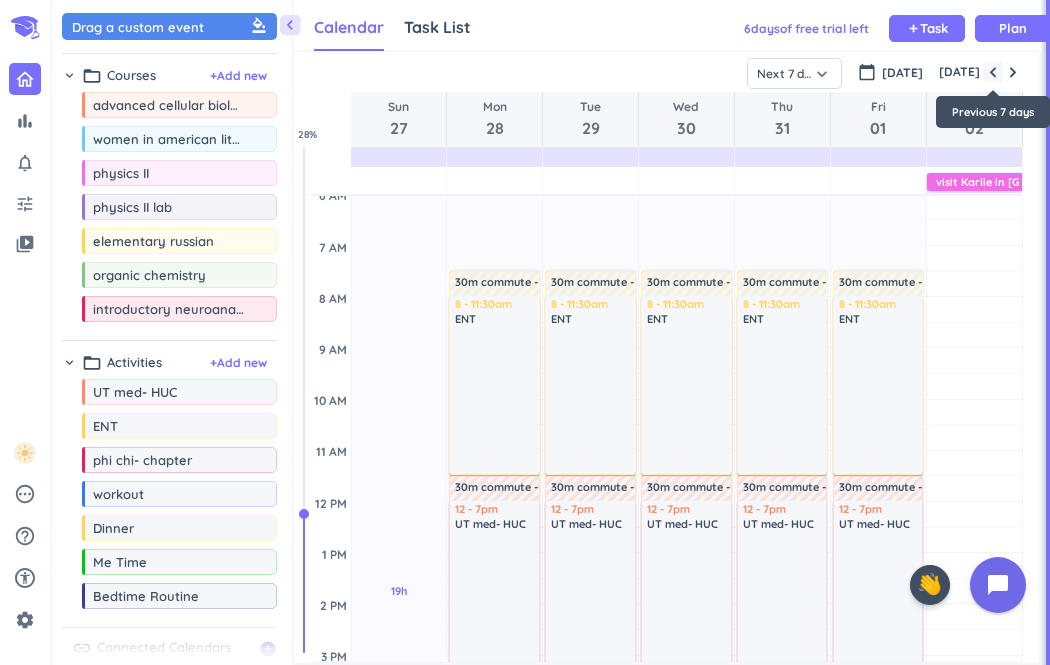 click at bounding box center (993, 72) 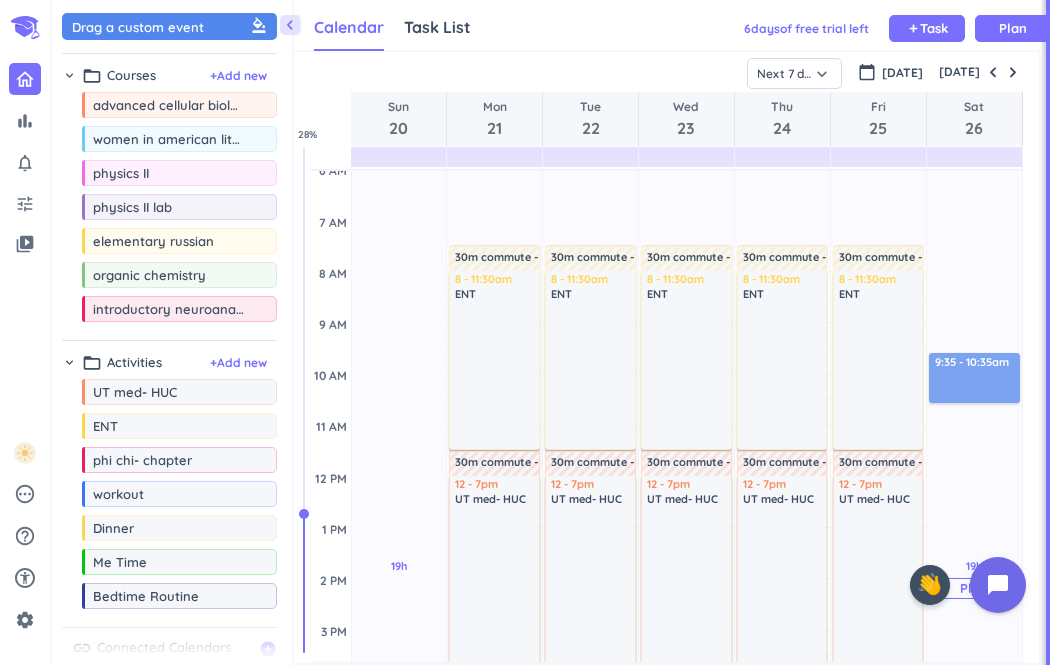 click on "chevron_left Drag a custom event format_color_fill chevron_right folder_open Courses   +  Add new drag_indicator advanced cellular biology more_horiz drag_indicator women in american literature more_horiz drag_indicator physics II more_horiz drag_indicator physics II lab more_horiz drag_indicator elementary russian more_horiz drag_indicator organic chemistry more_horiz drag_indicator introductory neuroanatomy more_horiz chevron_right folder_open Activities   +  Add new drag_indicator UT med- HUC more_horiz drag_indicator ENT more_horiz drag_indicator phi chi- chapter more_horiz drag_indicator workout more_horiz drag_indicator Dinner more_horiz drag_indicator Me Time more_horiz drag_indicator Bedtime Routine more_horiz link Connected Calendars add_circle Calendar Task List Calendar keyboard_arrow_down 6  day s  of free trial left add Task Plan SHOVEL [DATE]T00:00:00-04:00 Week Month Next 7 days keyboard_arrow_down Next 7 days keyboard_arrow_down calendar_today [DATE] [DATE] Sun 20 Mon 21 Tue 22 Wed 23 Thu" at bounding box center [551, 332] 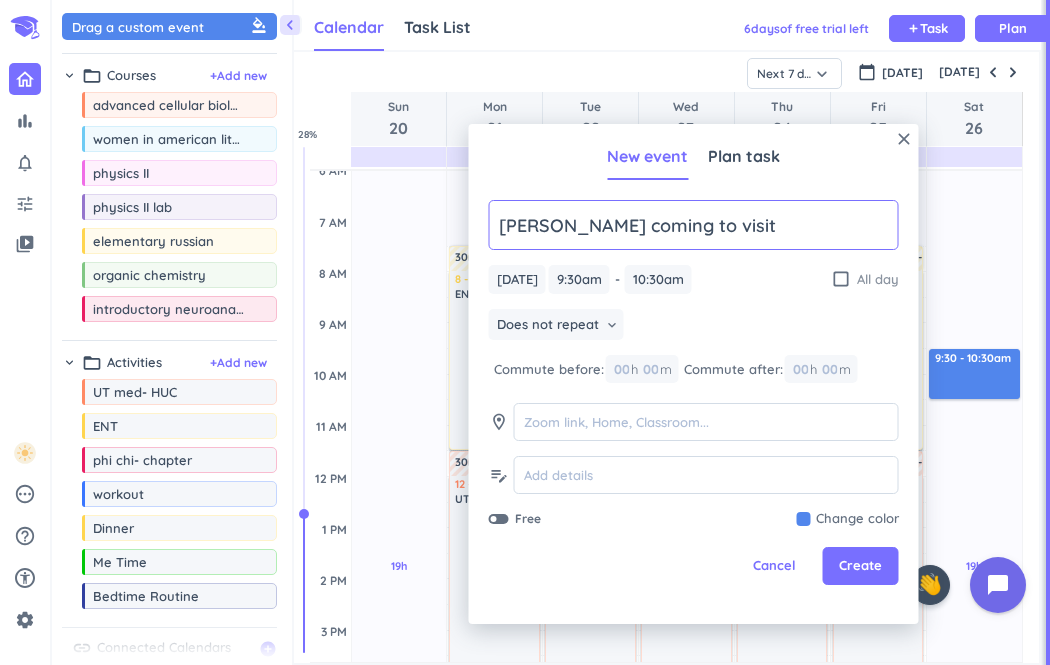type on "[PERSON_NAME] coming to visit" 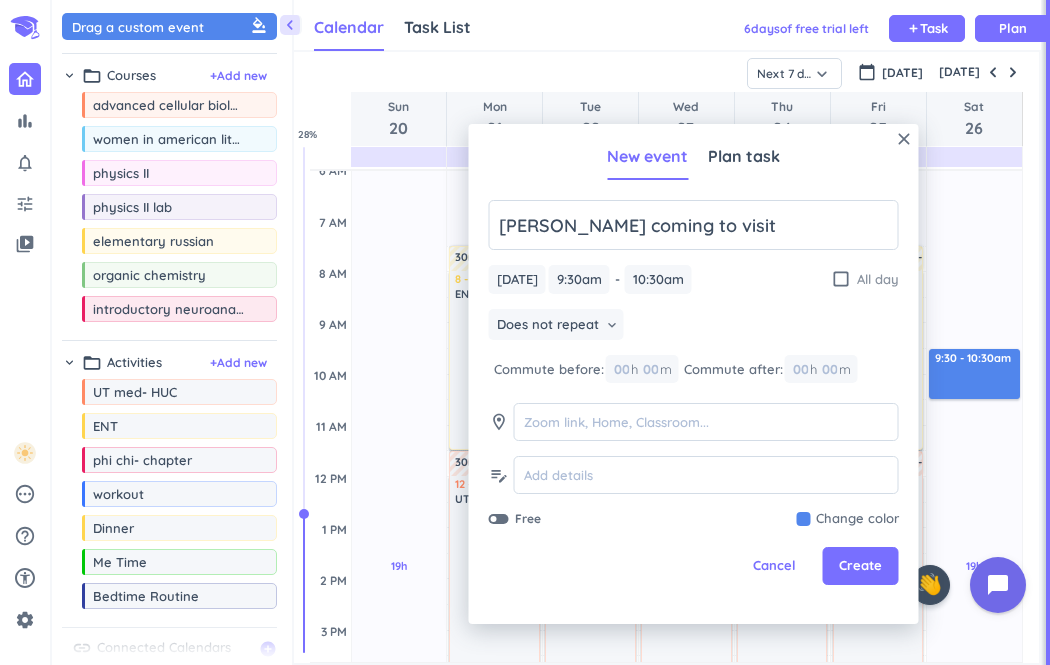 click on "check_box_outline_blank" at bounding box center [841, 279] 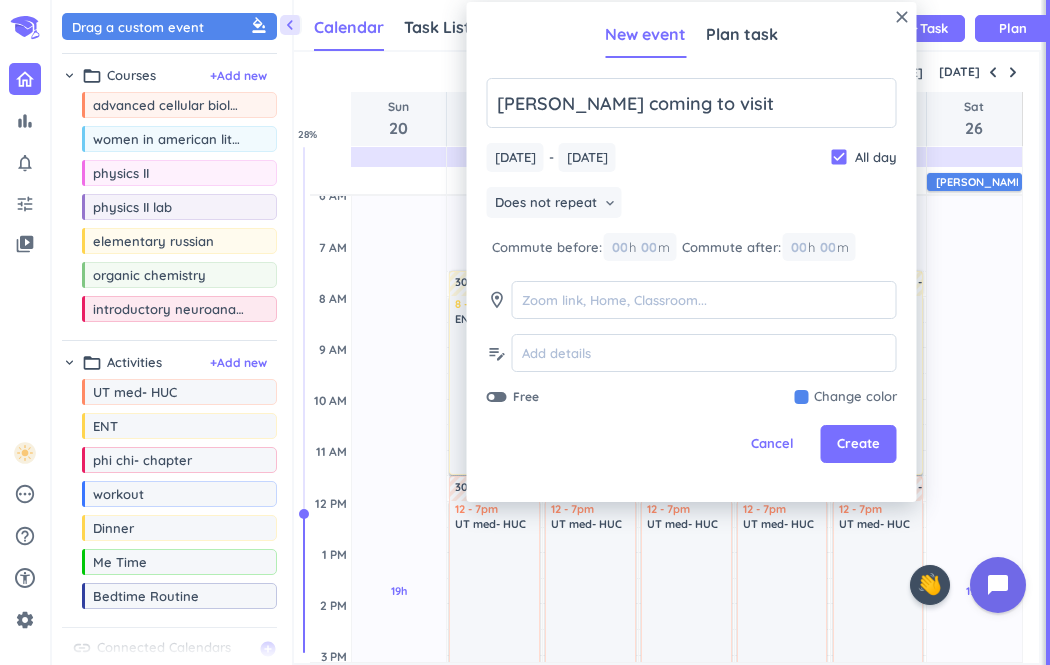 click at bounding box center [846, 397] 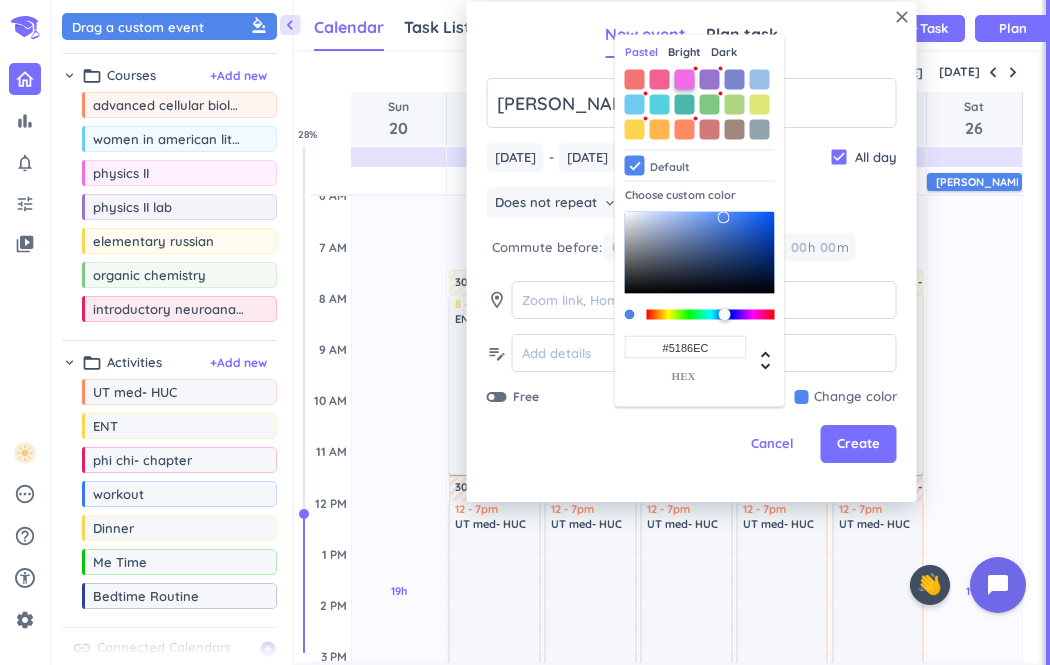 click at bounding box center [685, 79] 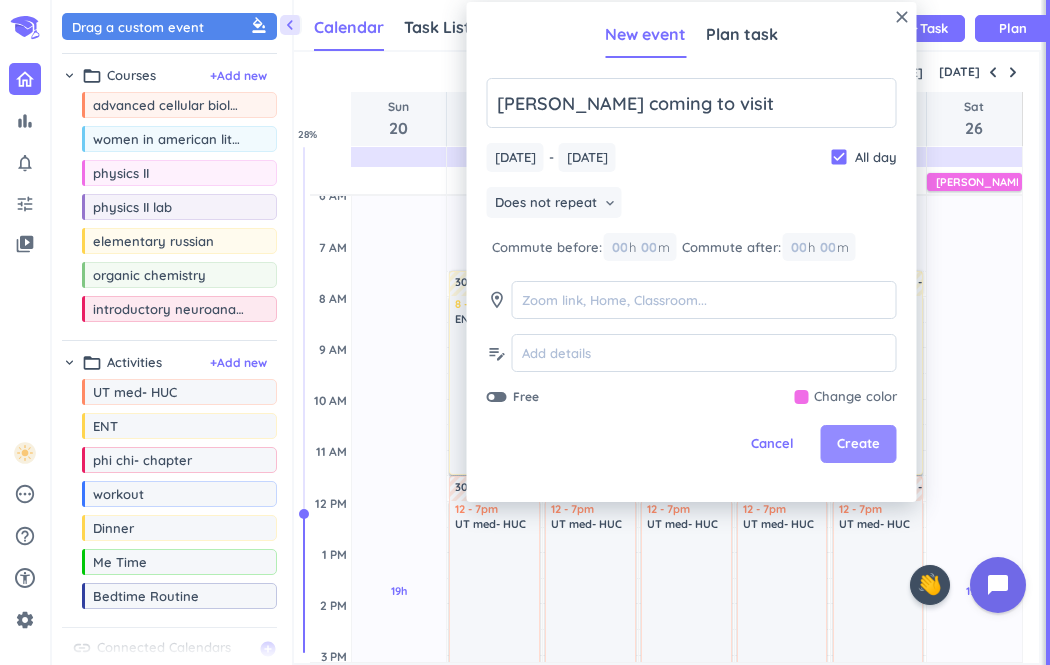 click on "Create" at bounding box center [858, 444] 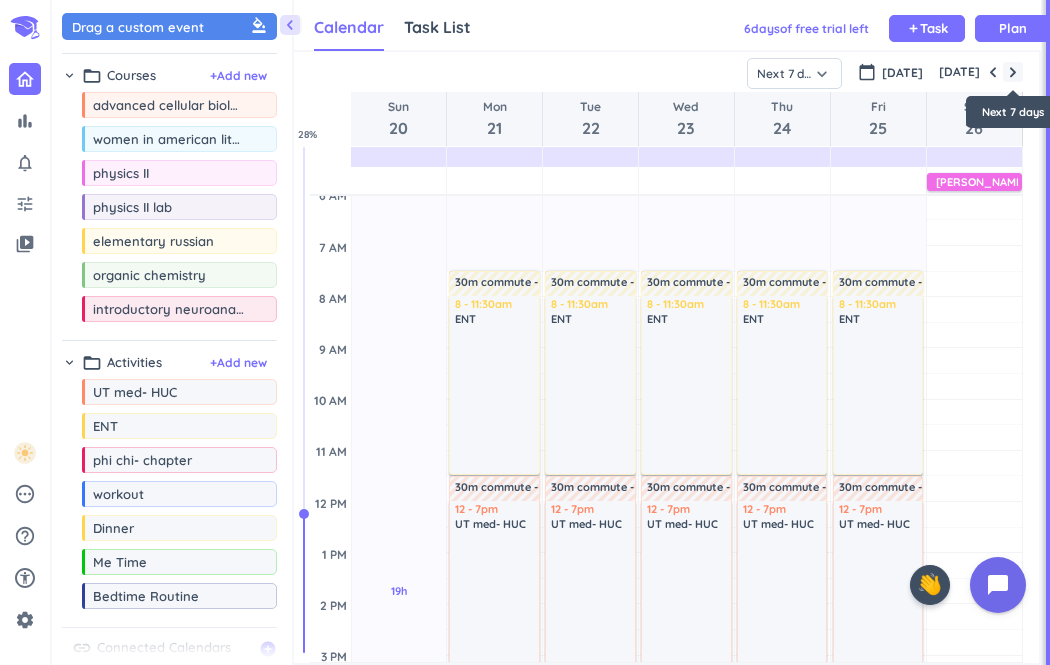 click at bounding box center [1013, 72] 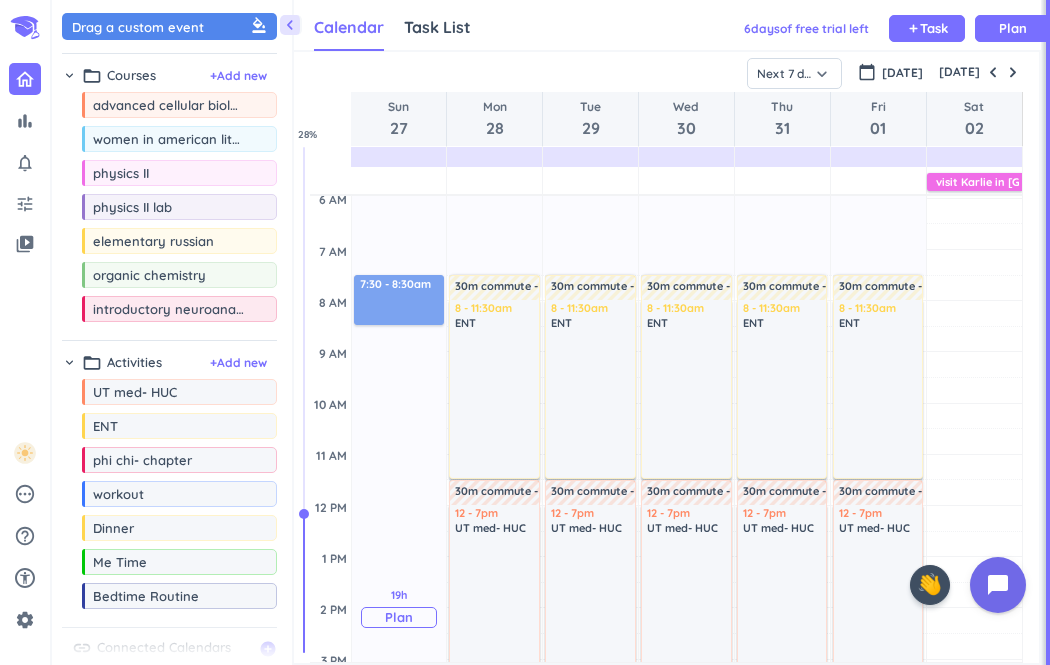 click on "chevron_left Drag a custom event format_color_fill chevron_right folder_open Courses   +  Add new drag_indicator advanced cellular biology more_horiz drag_indicator women in american literature more_horiz drag_indicator physics II more_horiz drag_indicator physics II lab more_horiz drag_indicator elementary russian more_horiz drag_indicator organic chemistry more_horiz drag_indicator introductory neuroanatomy more_horiz chevron_right folder_open Activities   +  Add new drag_indicator UT med- HUC more_horiz drag_indicator ENT more_horiz drag_indicator phi chi- chapter more_horiz drag_indicator workout more_horiz drag_indicator Dinner more_horiz drag_indicator Me Time more_horiz drag_indicator Bedtime Routine more_horiz link Connected Calendars add_circle Calendar Task List Calendar keyboard_arrow_down 6  day s  of free trial left add Task Plan SHOVEL [DATE]T00:00:00-04:00 Week Month Next 7 days keyboard_arrow_down Next 7 days keyboard_arrow_down calendar_today [DATE] [DATE] Sun 27 Mon 28 Tue 29 Wed 30 Thu" at bounding box center (551, 332) 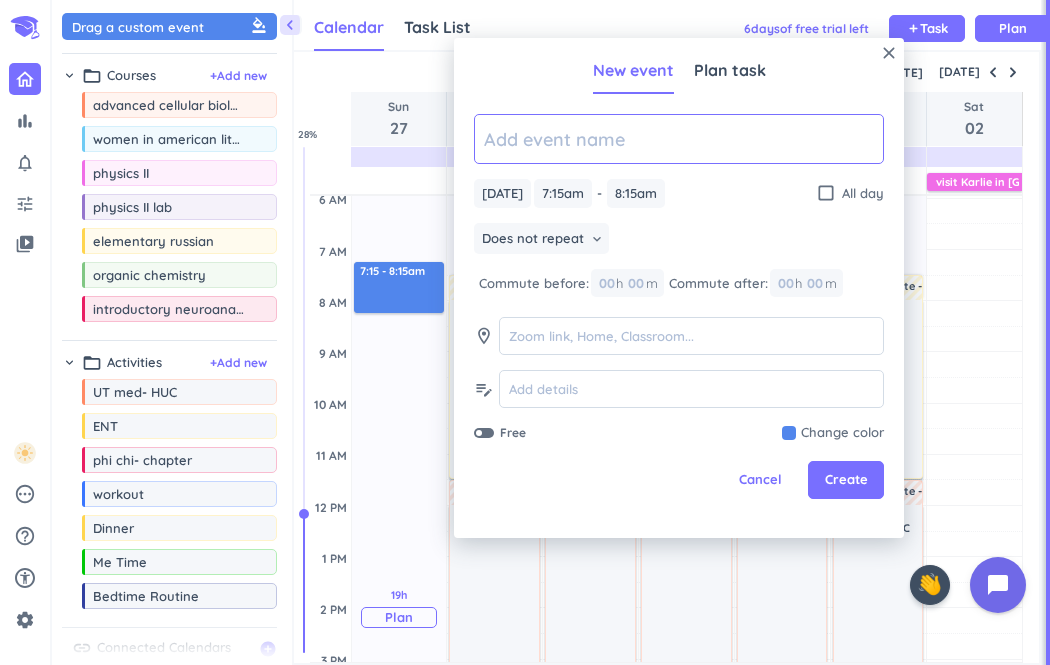 scroll, scrollTop: 99, scrollLeft: 0, axis: vertical 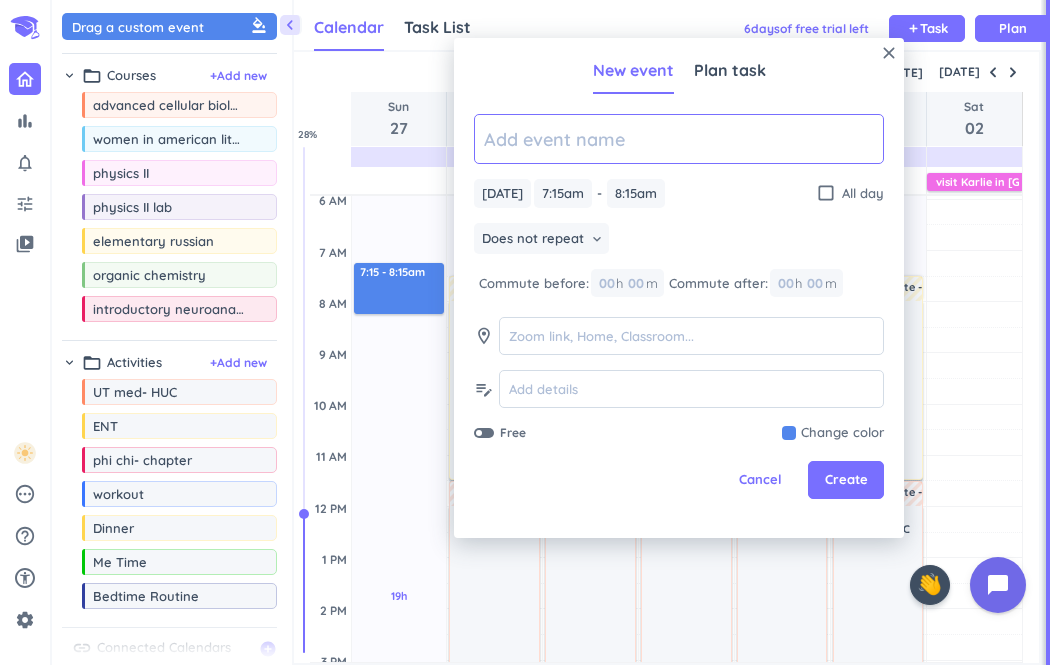 type on "K" 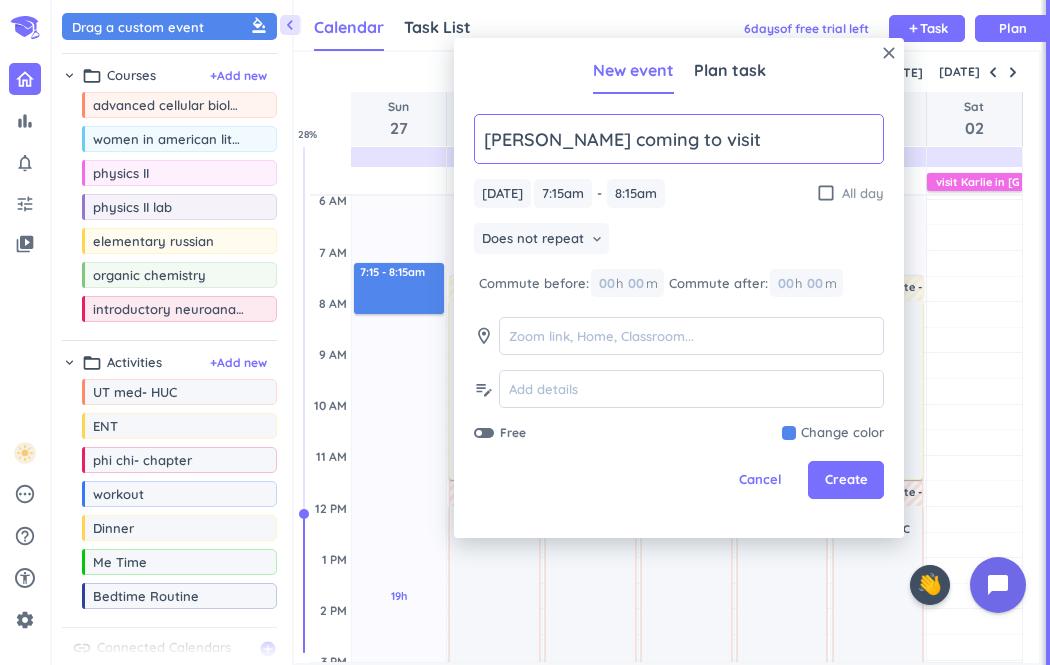 type on "[PERSON_NAME] coming to visit" 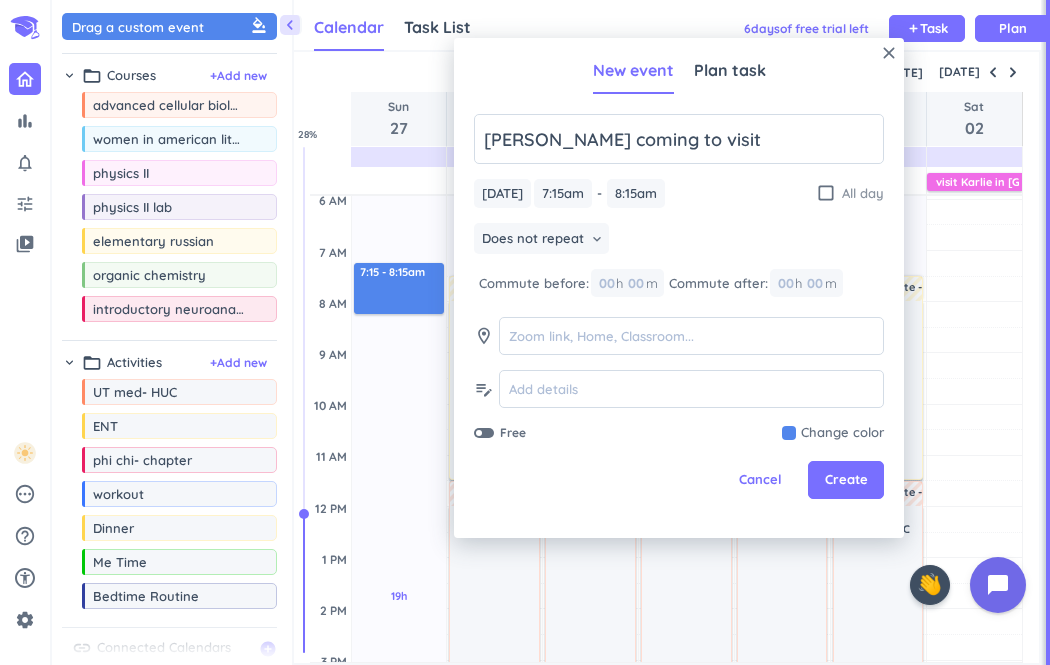 click on "check_box_outline_blank" at bounding box center (826, 193) 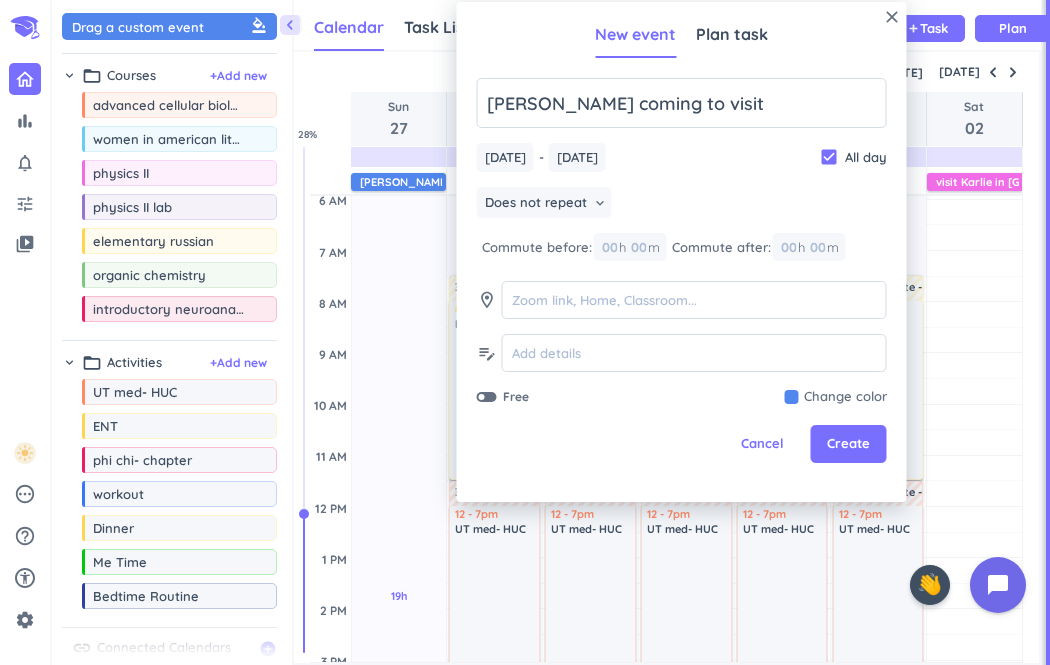 click at bounding box center (836, 397) 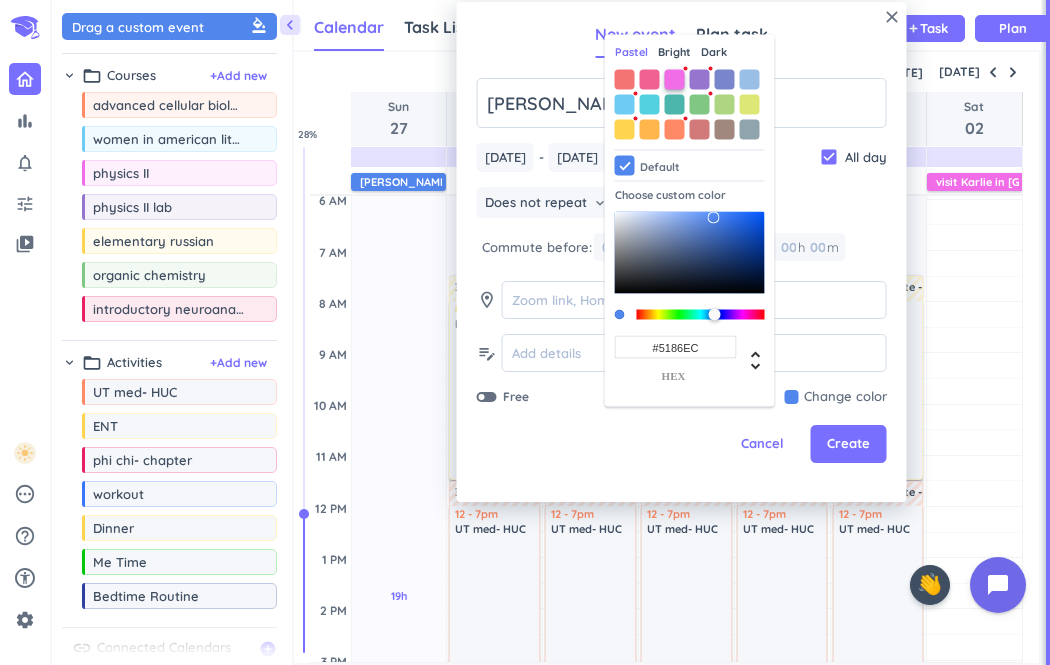 click at bounding box center [675, 79] 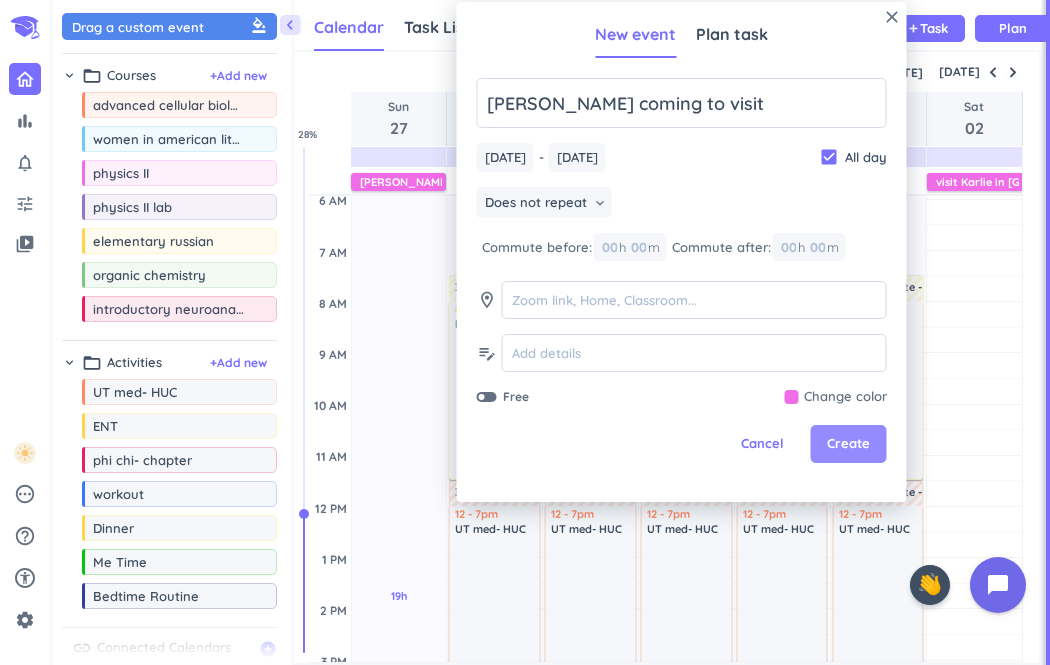 click on "Create" at bounding box center [848, 444] 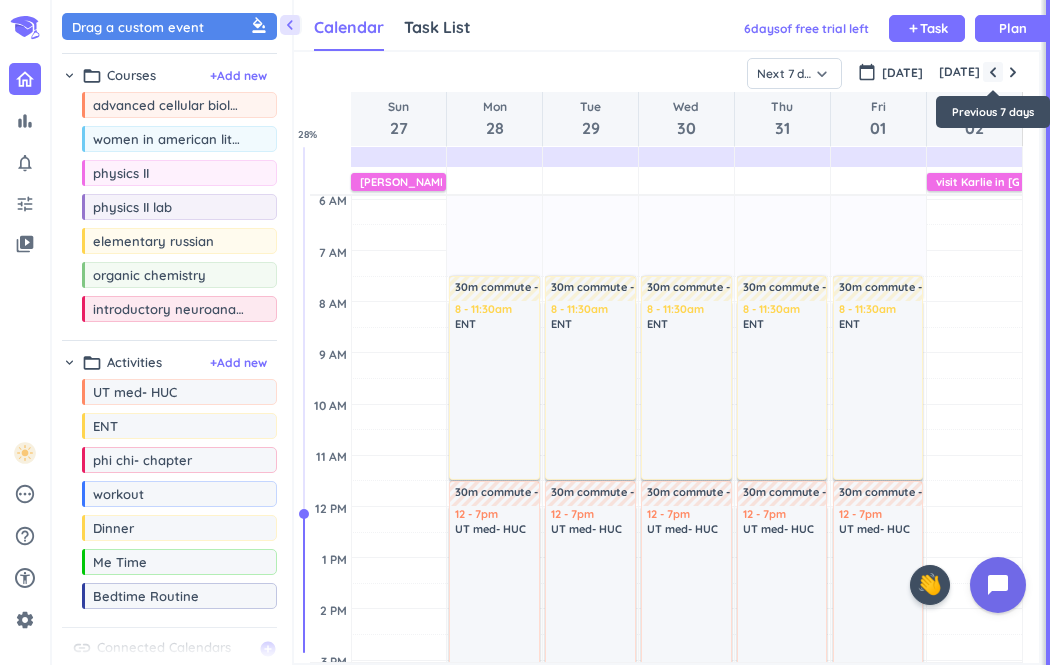 click at bounding box center (993, 72) 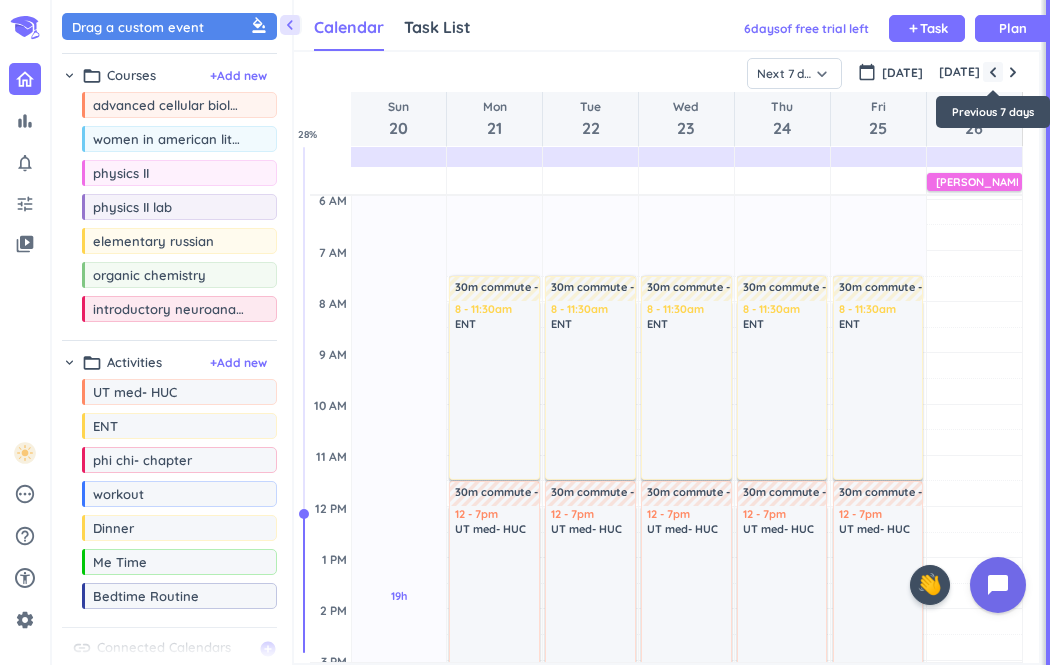 scroll, scrollTop: 104, scrollLeft: 0, axis: vertical 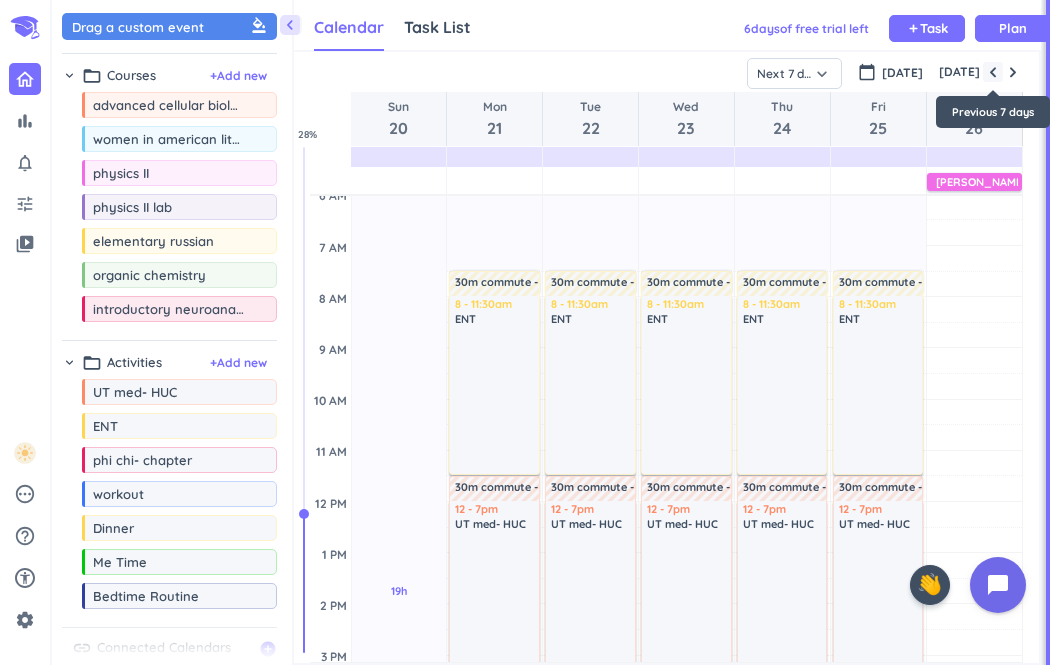 click at bounding box center (993, 72) 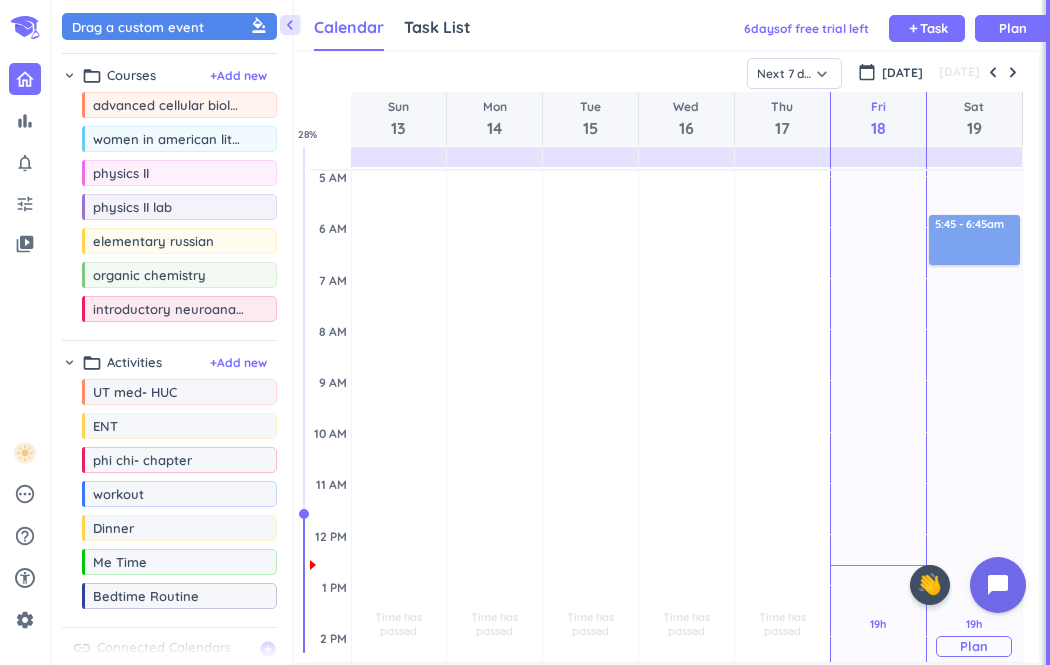scroll, scrollTop: 0, scrollLeft: 0, axis: both 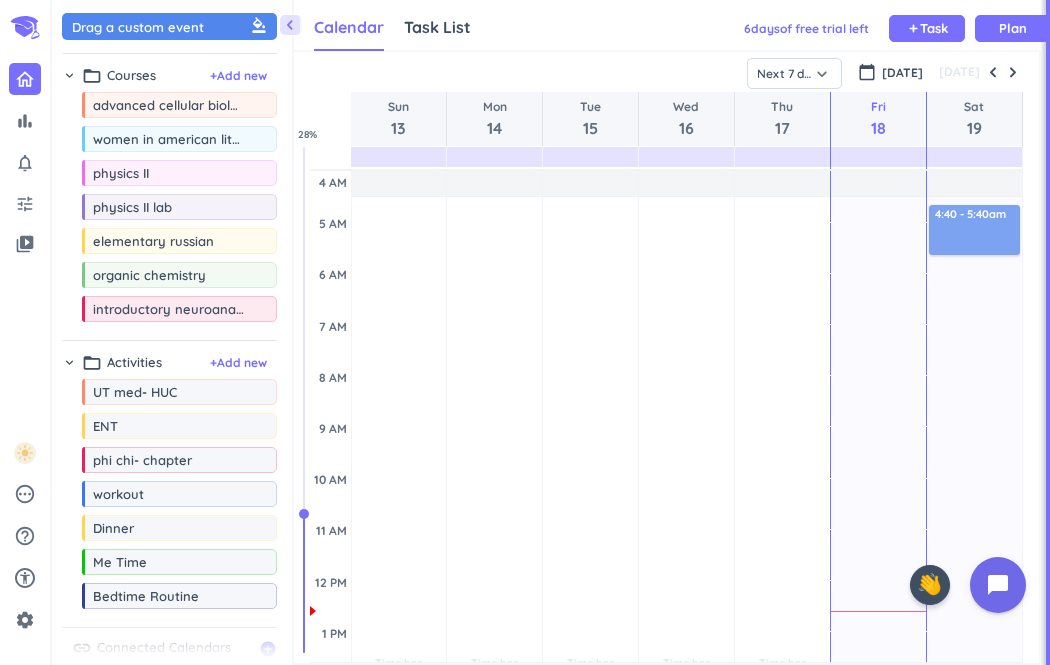 drag, startPoint x: 199, startPoint y: 29, endPoint x: 998, endPoint y: 200, distance: 817.0936 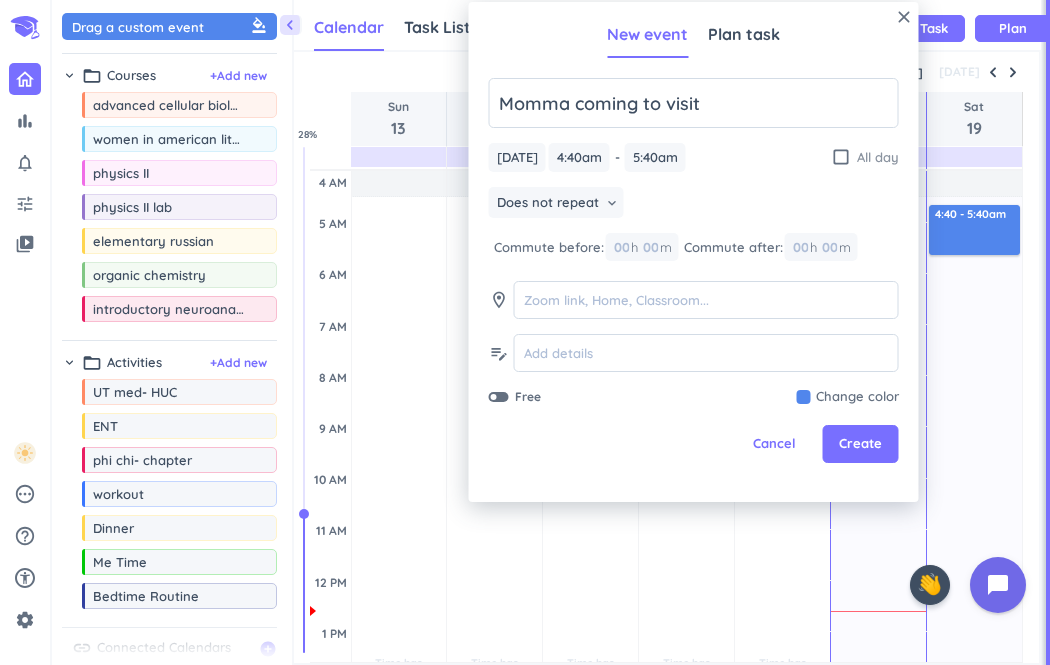 type on "Momma coming to visit" 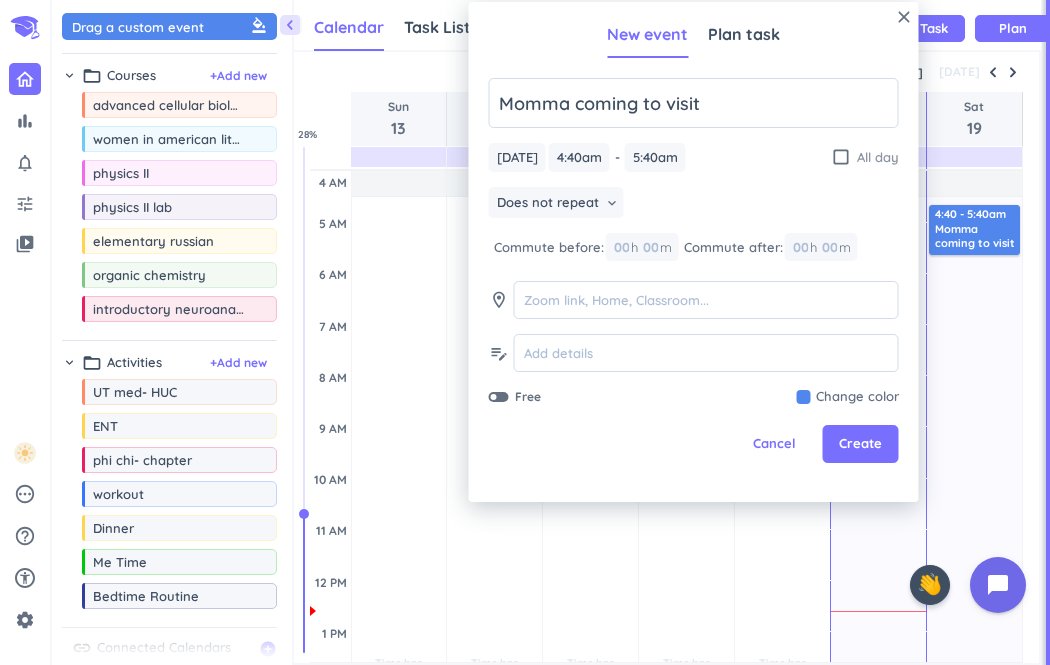 click on "check_box_outline_blank" at bounding box center [841, 157] 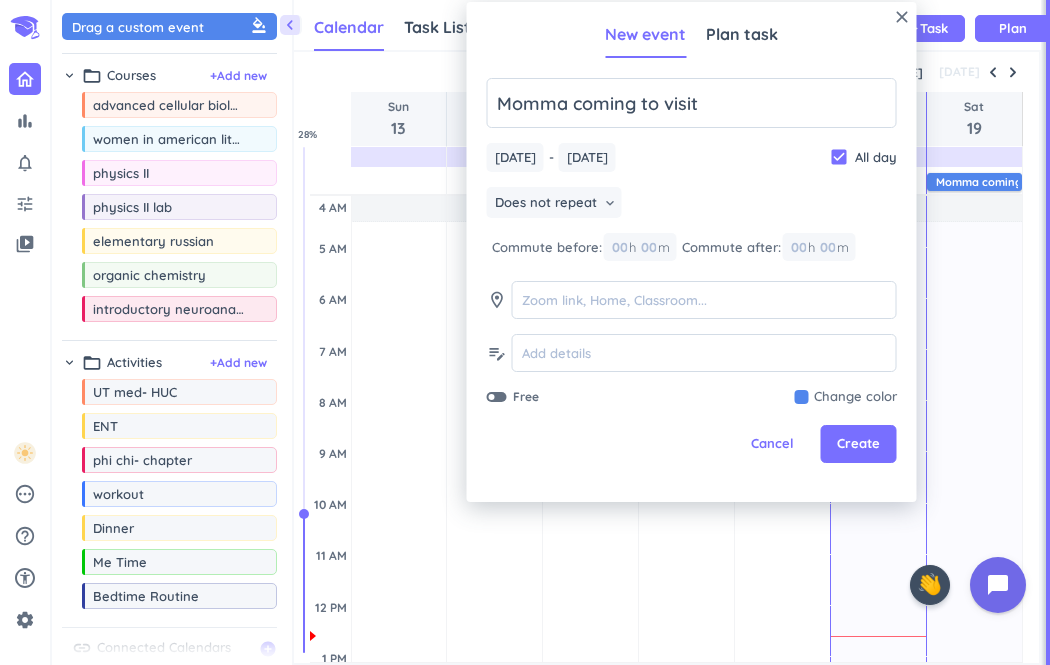 click at bounding box center (846, 397) 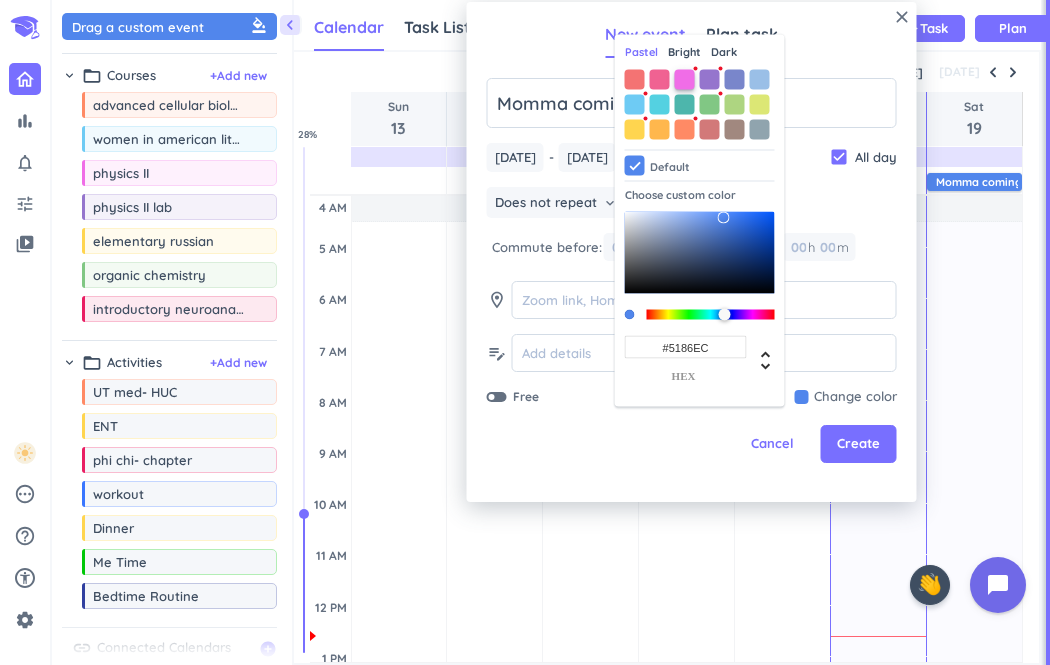 click at bounding box center (685, 79) 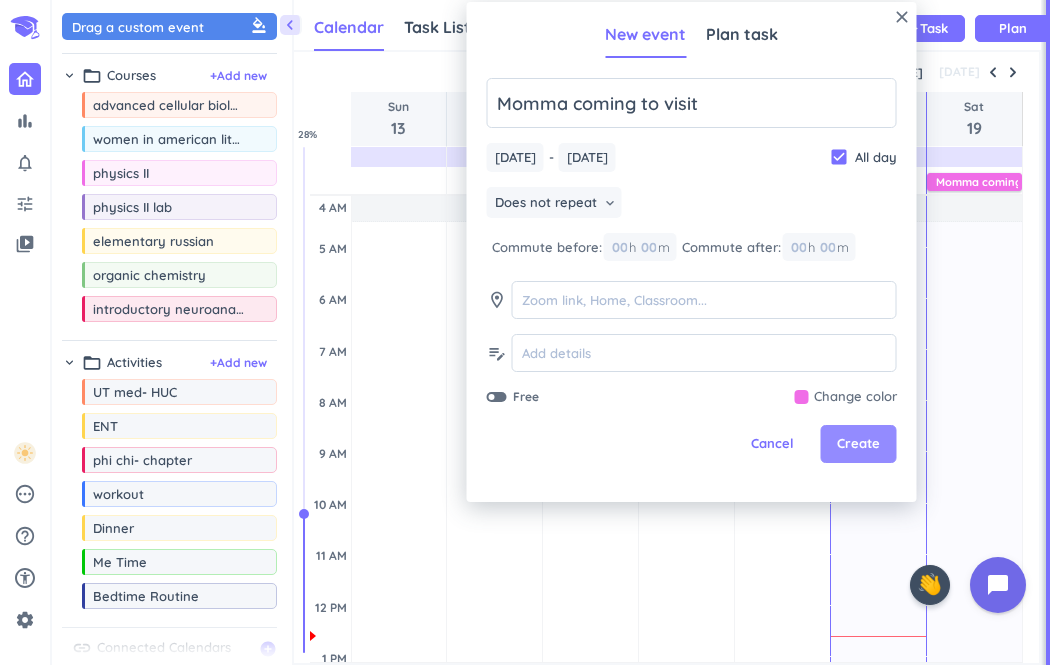 click on "Create" at bounding box center [858, 444] 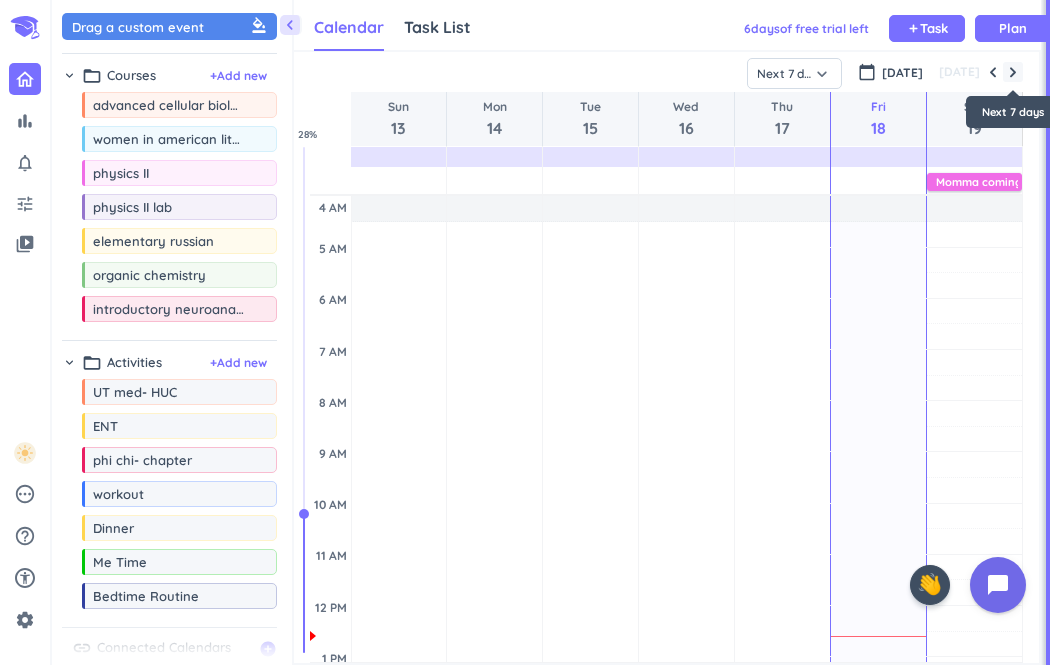 click at bounding box center [1013, 72] 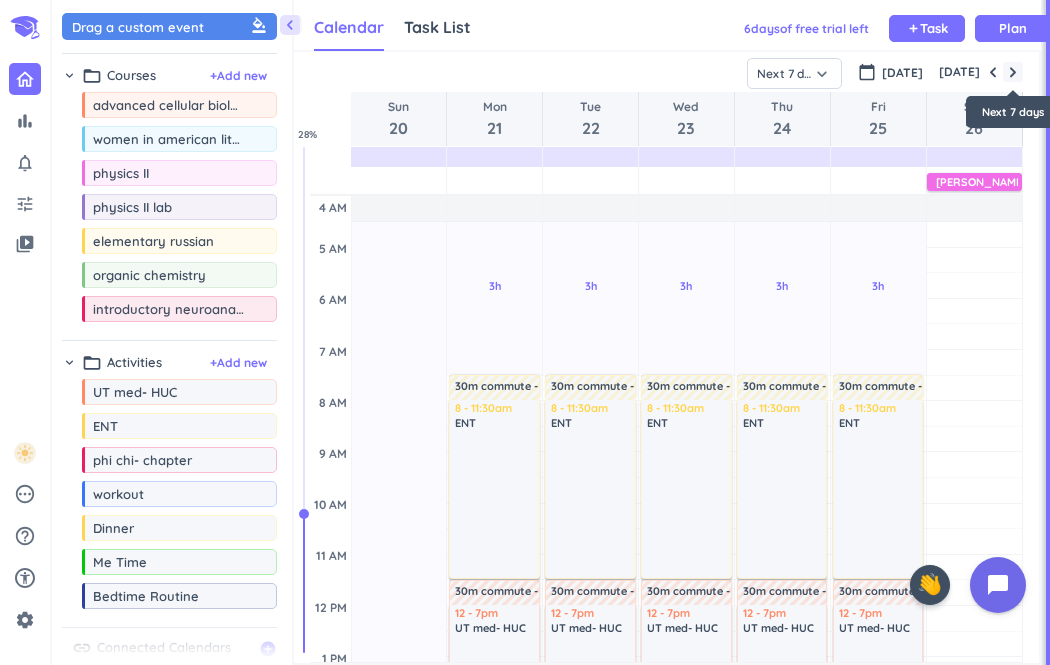 scroll, scrollTop: 104, scrollLeft: 0, axis: vertical 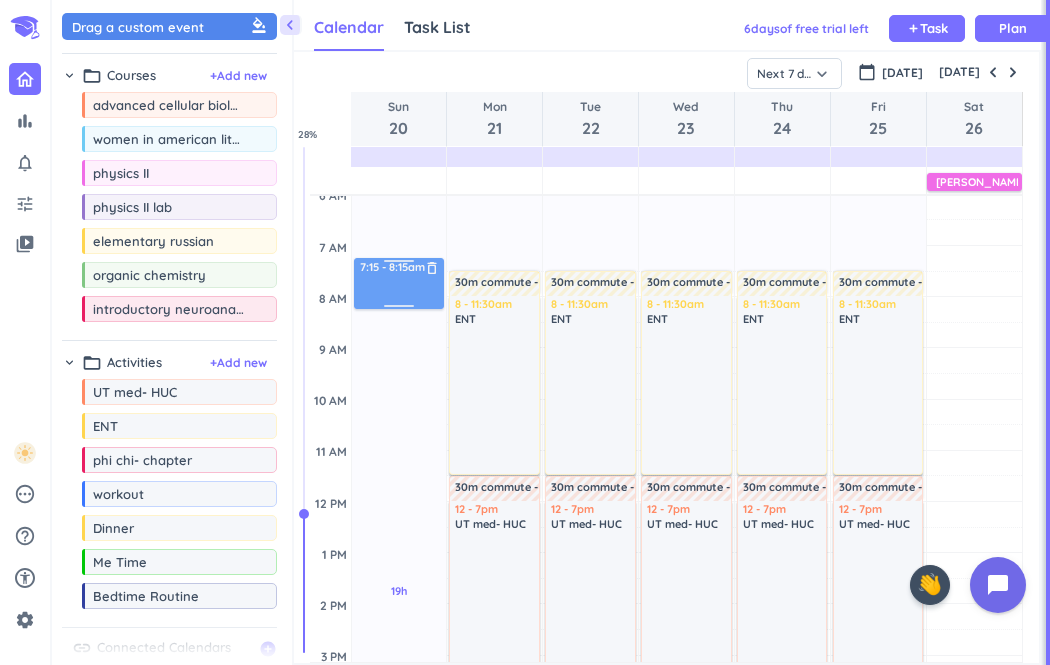 drag, startPoint x: 203, startPoint y: 31, endPoint x: 411, endPoint y: 261, distance: 310.1032 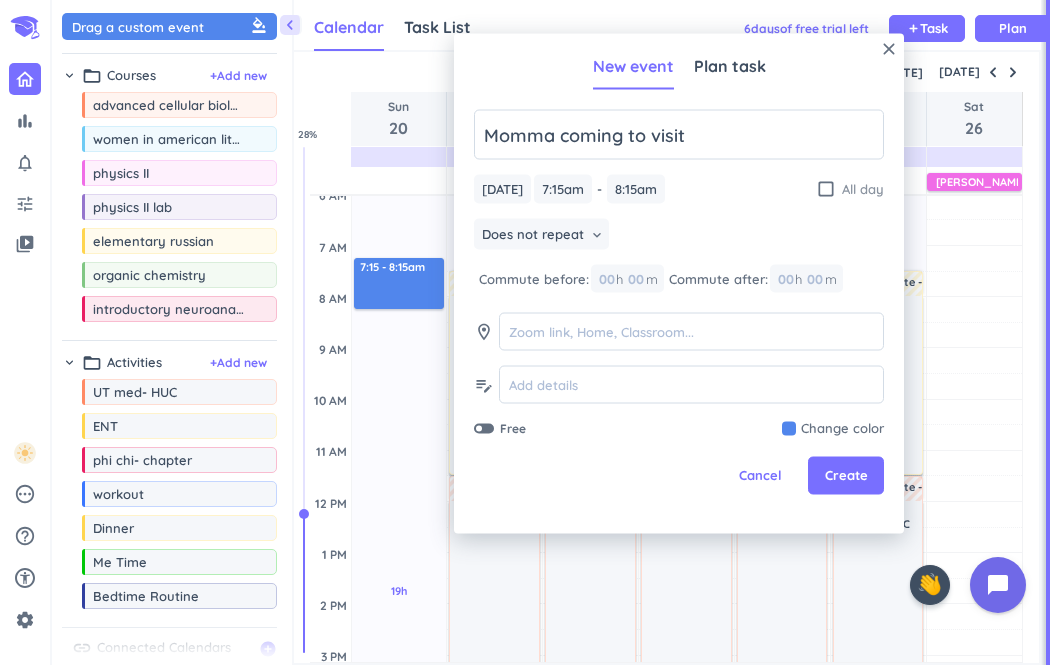 type on "Momma coming to visit" 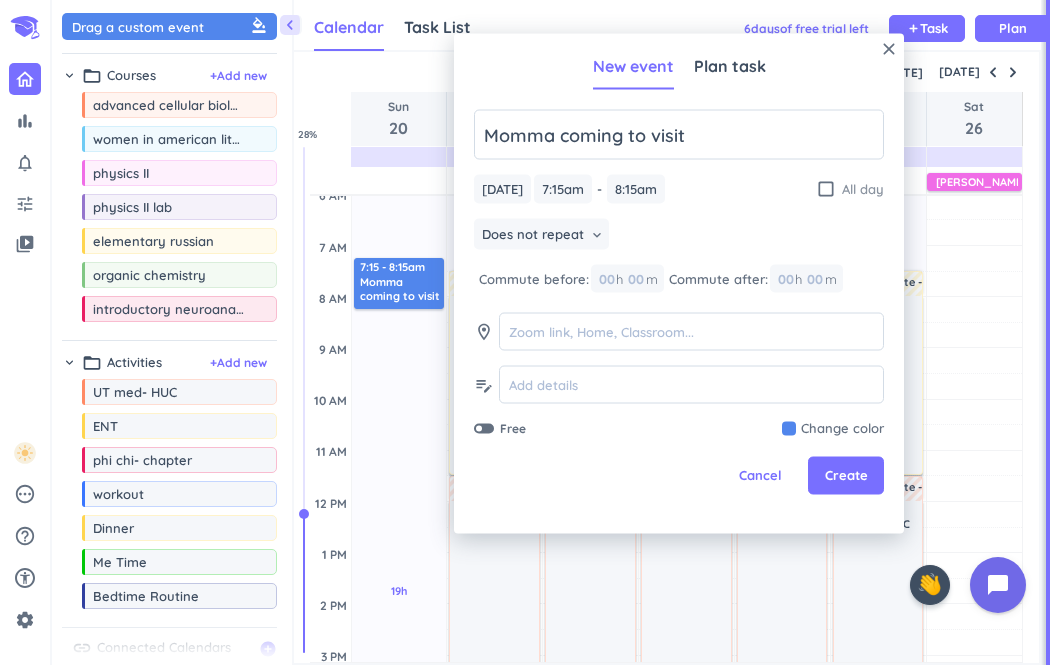 click on "check_box_outline_blank" at bounding box center [826, 189] 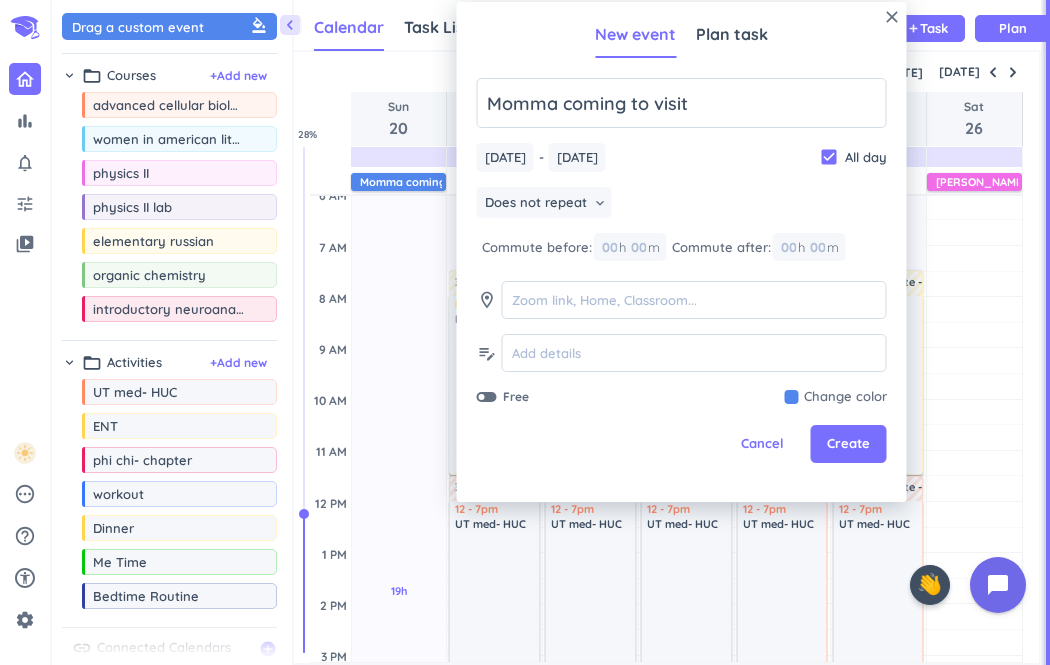 click at bounding box center [836, 397] 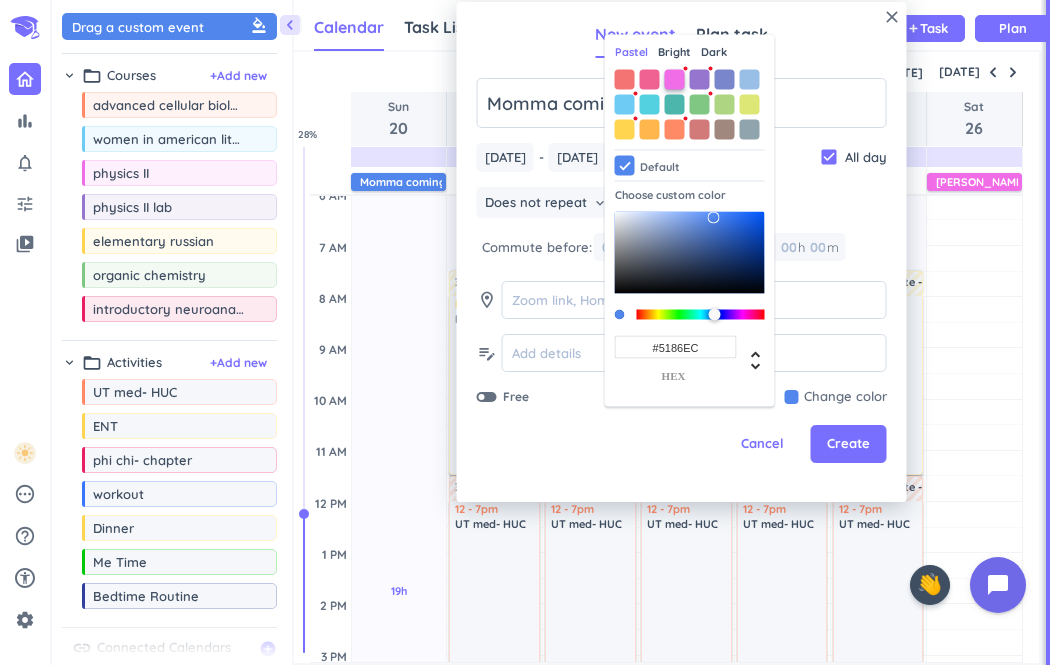 click at bounding box center (675, 79) 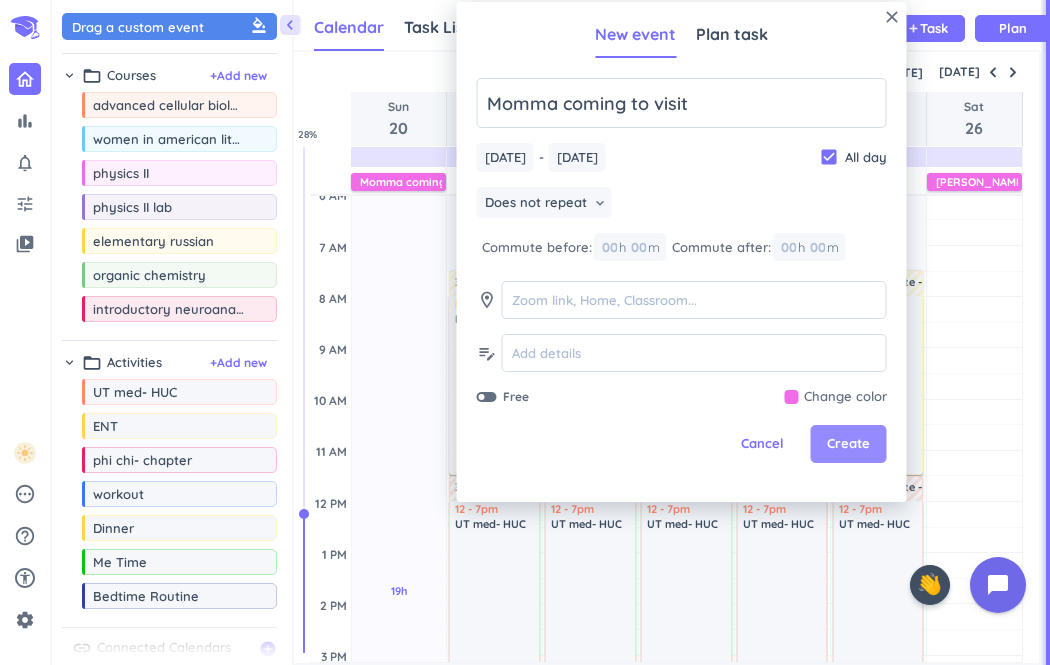 click on "Create" at bounding box center (849, 444) 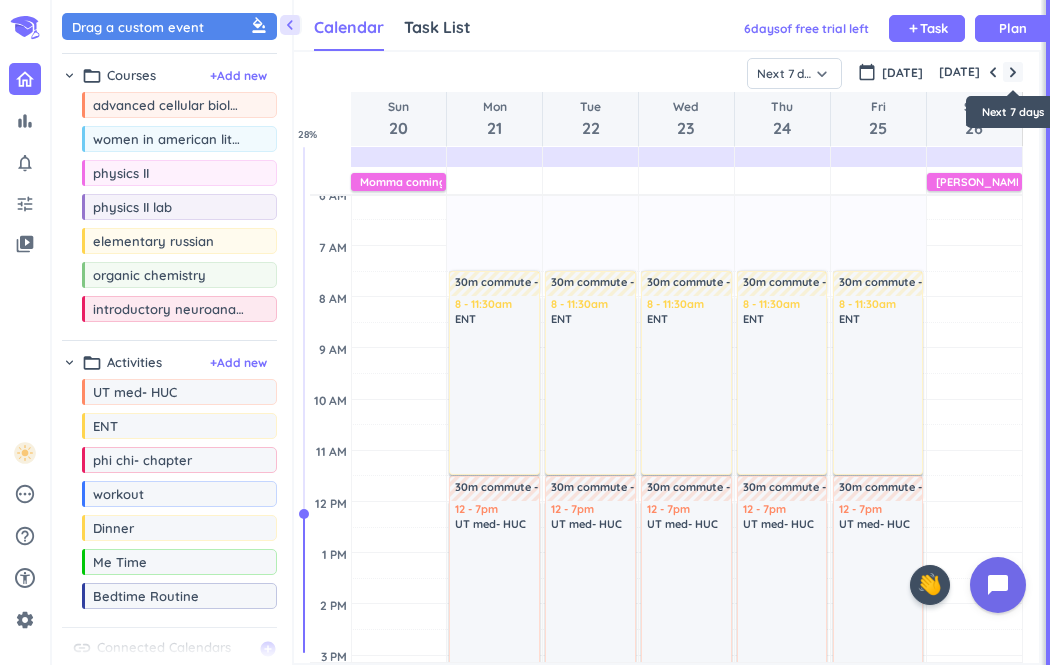 click at bounding box center [1013, 72] 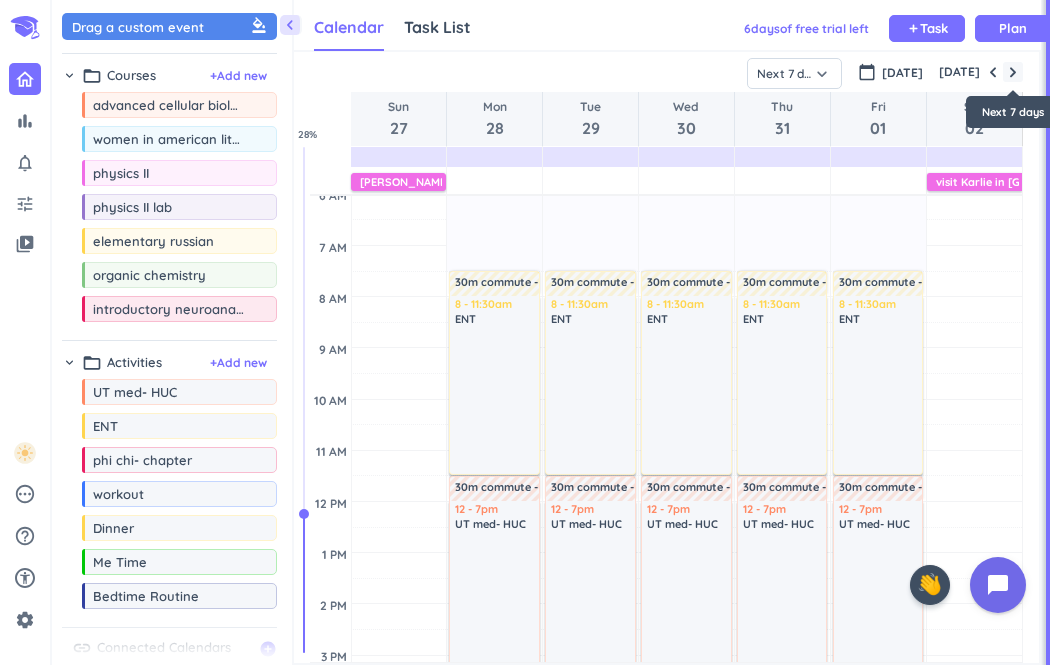 click at bounding box center [1013, 72] 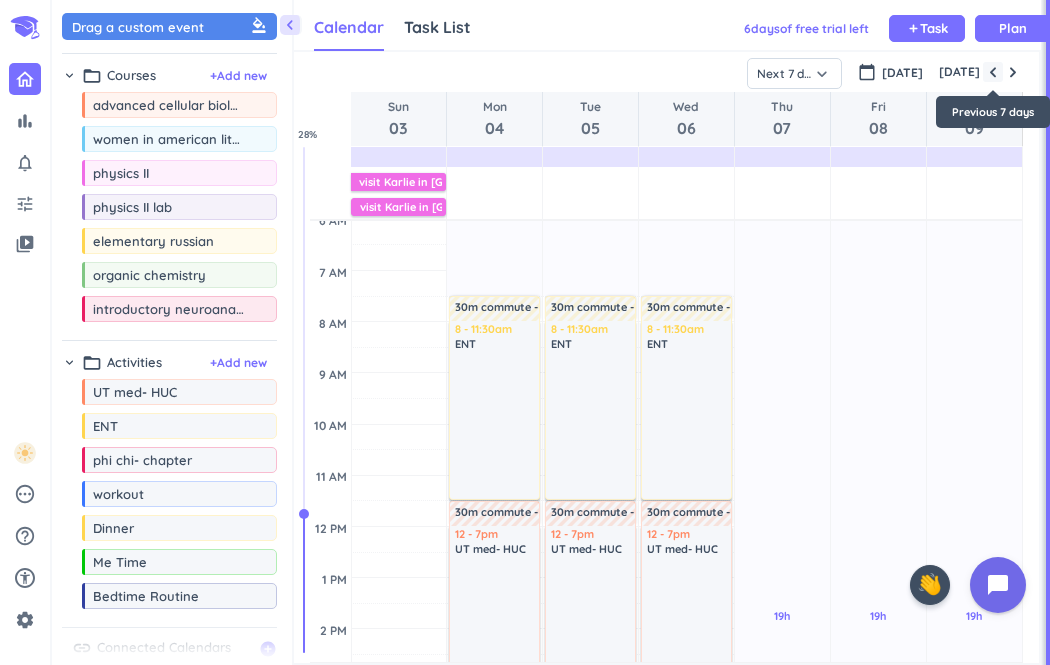 click at bounding box center [993, 72] 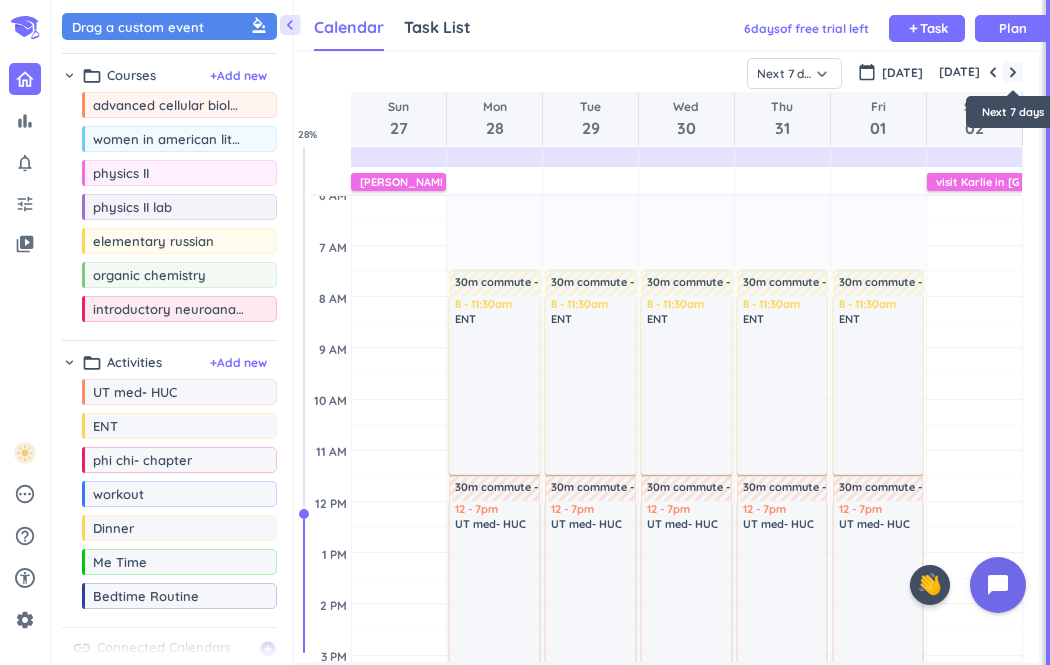 click at bounding box center [1013, 72] 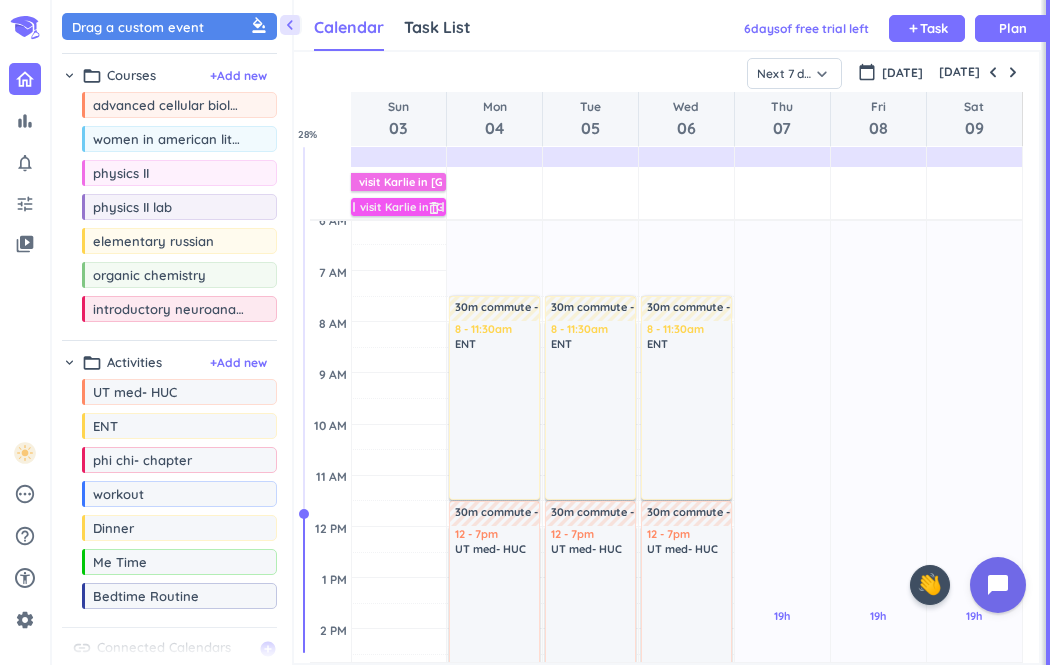 click on "visit Karlie in [GEOGRAPHIC_DATA]" at bounding box center [452, 207] 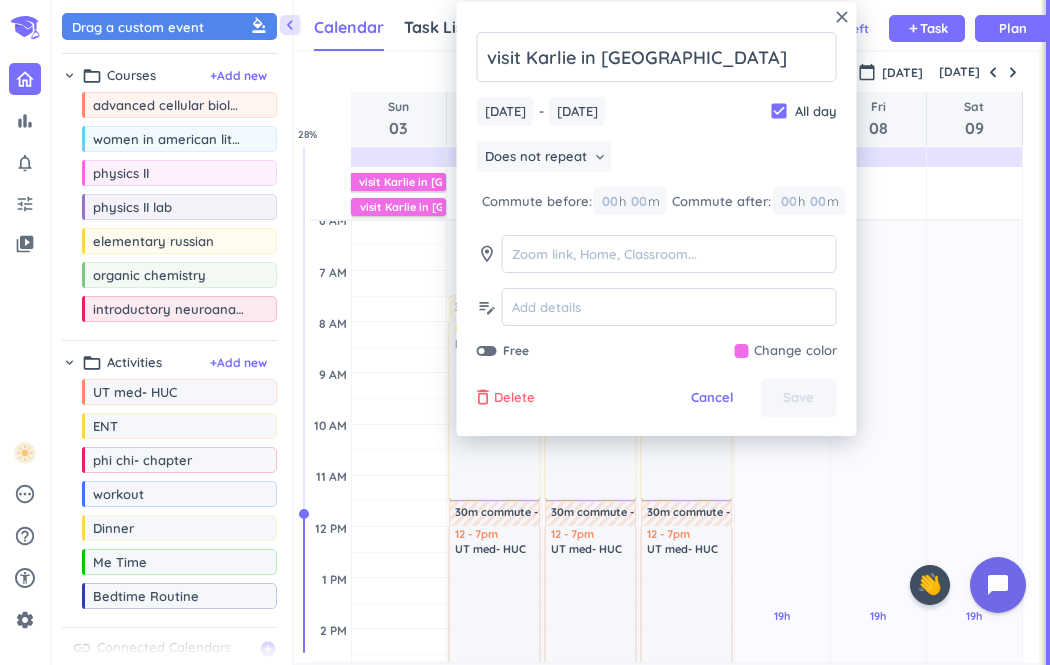 click on "Delete" at bounding box center [514, 398] 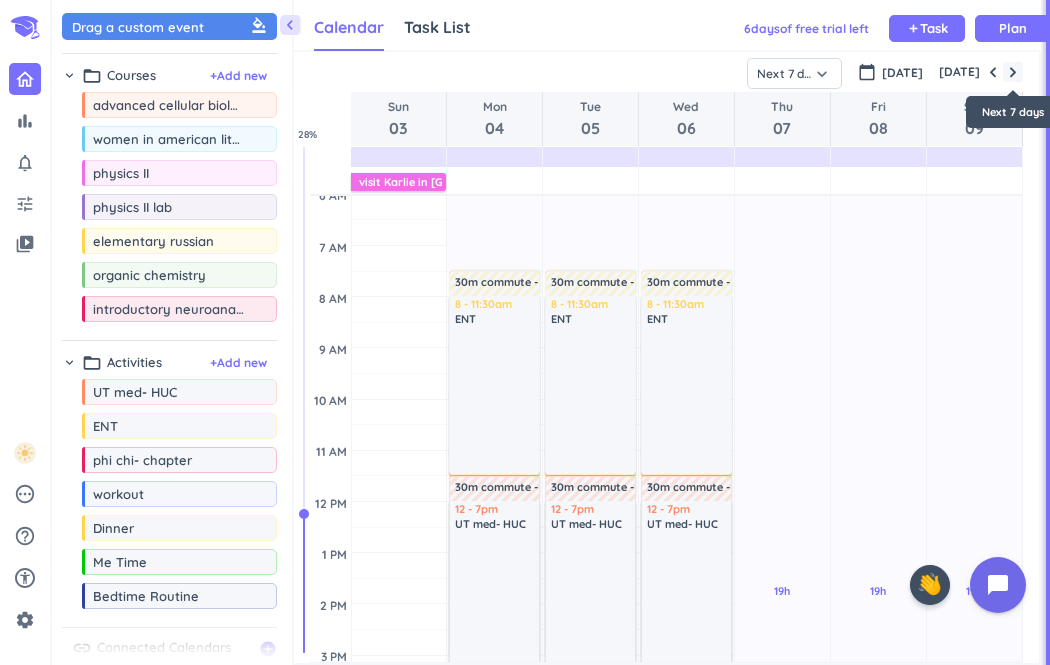 click at bounding box center (1013, 72) 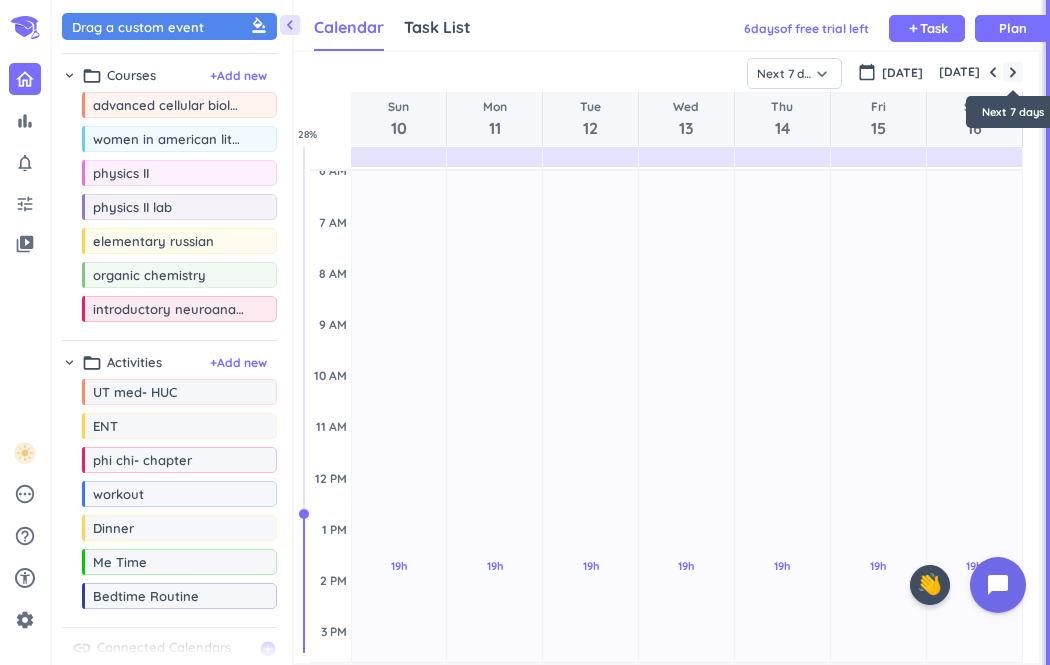 click at bounding box center (1013, 72) 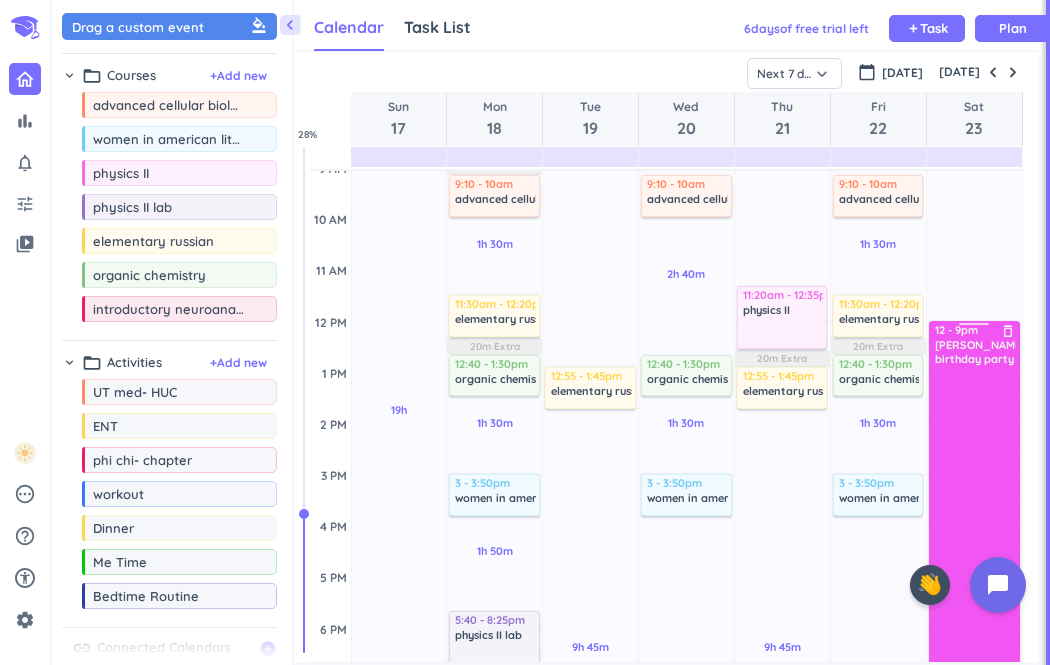scroll, scrollTop: 281, scrollLeft: 0, axis: vertical 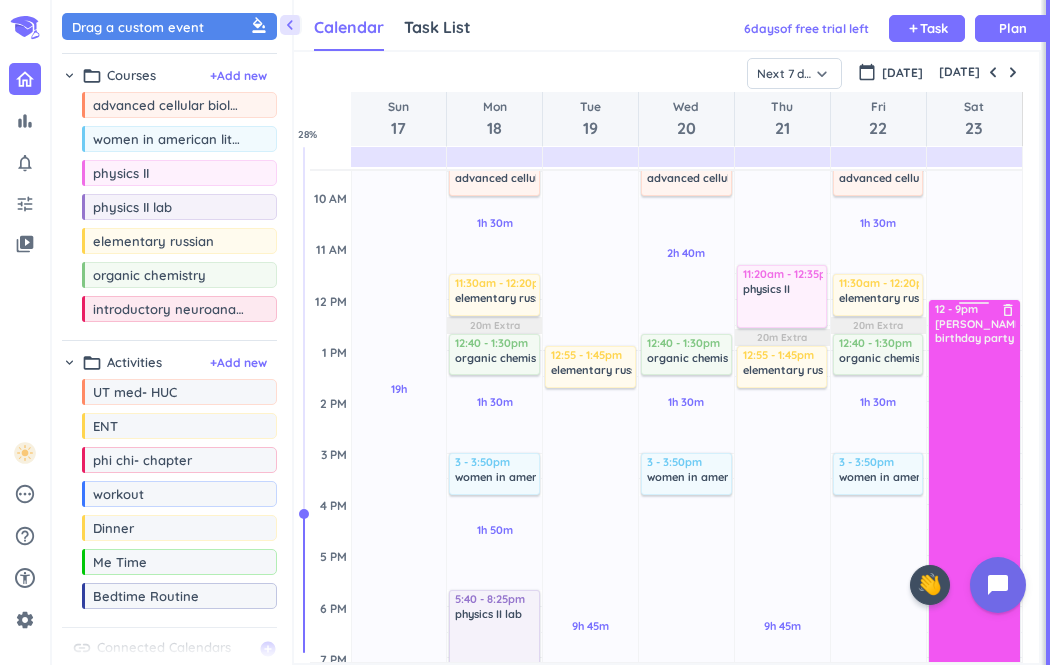 click at bounding box center [975, 551] 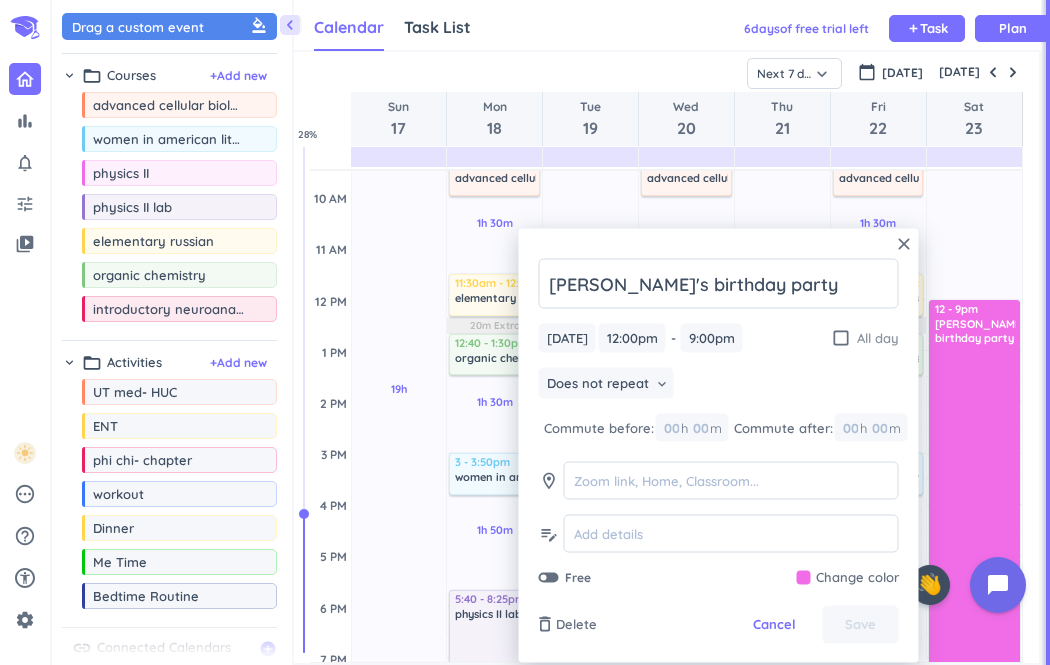 click on "check_box_outline_blank" at bounding box center (841, 338) 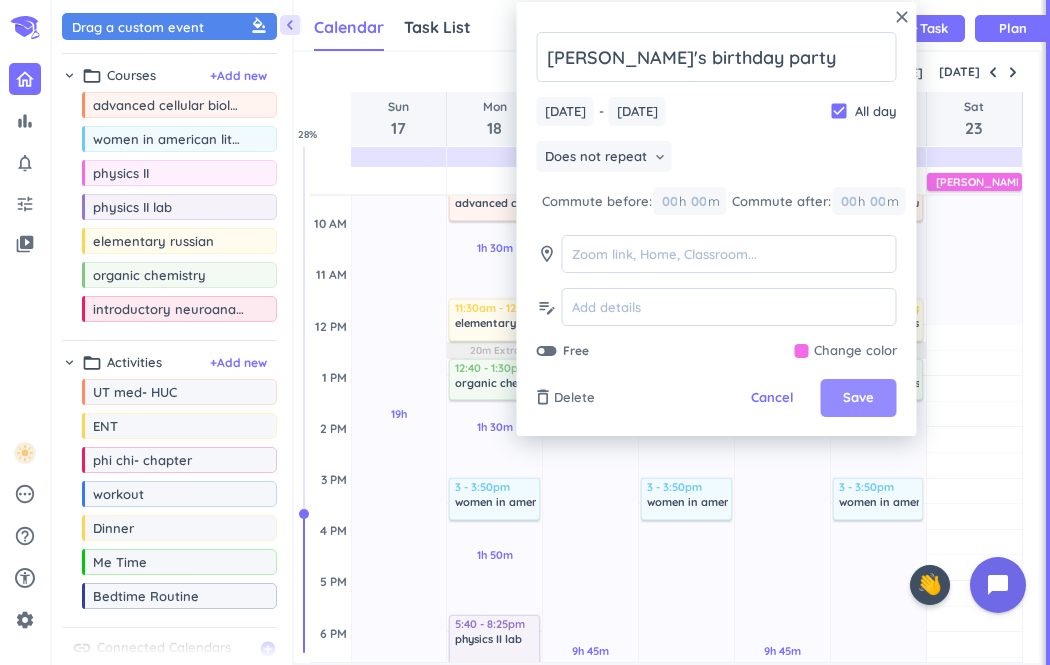 click on "Save" at bounding box center [859, 398] 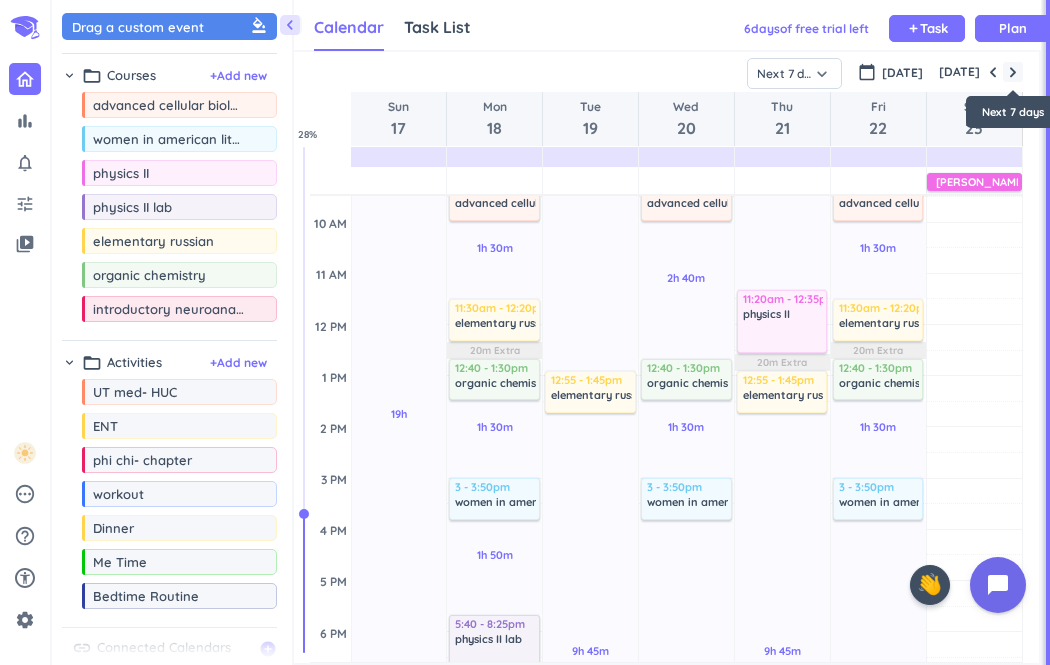 click at bounding box center [1013, 72] 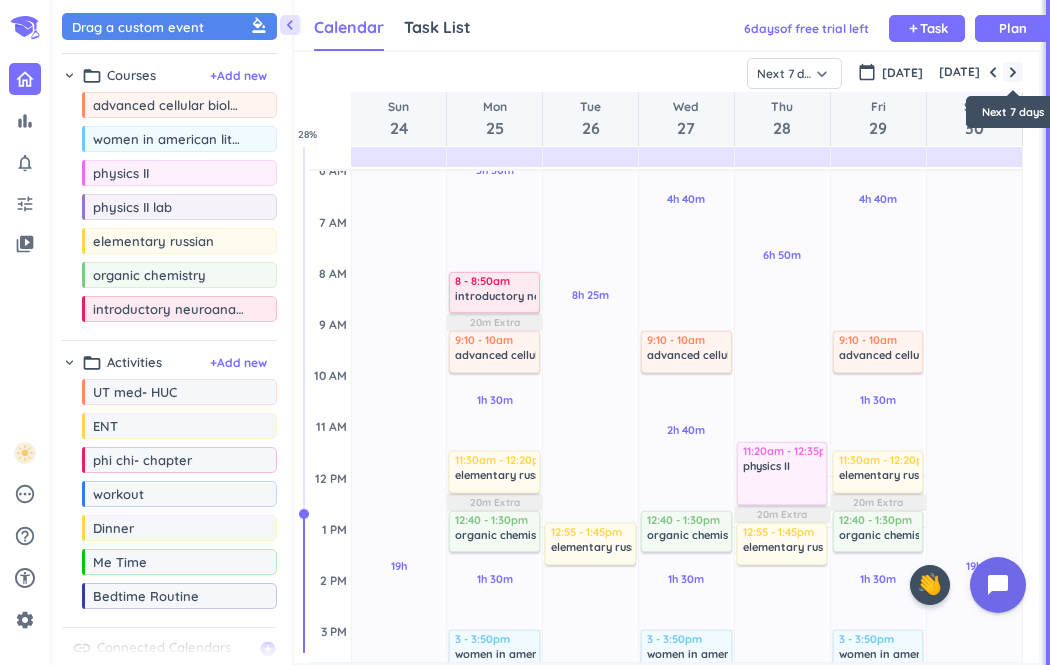 click at bounding box center (1013, 72) 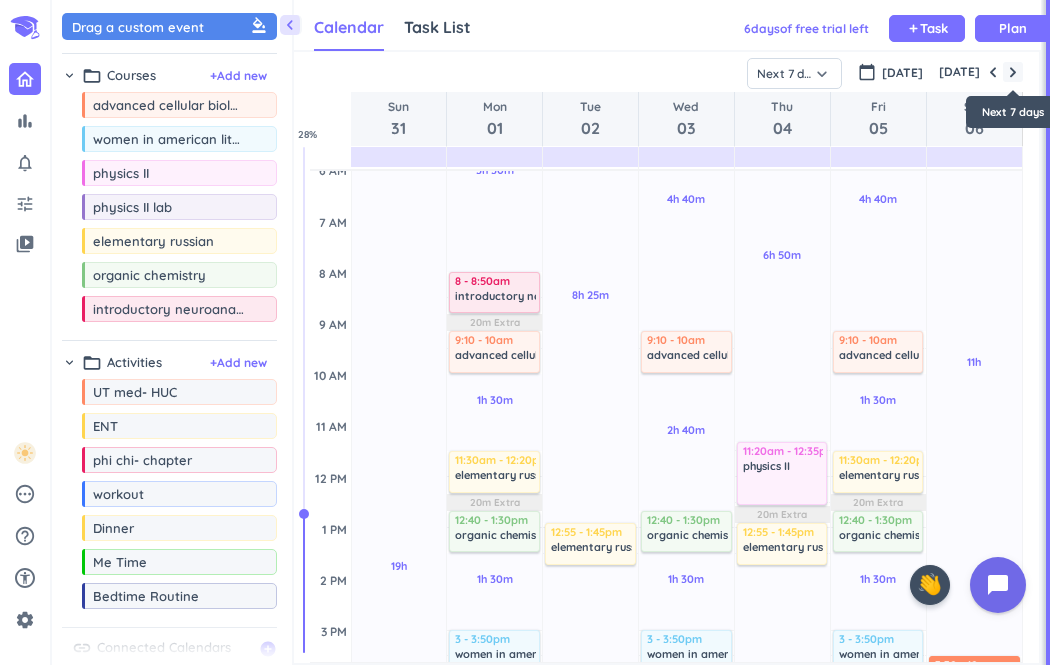 click at bounding box center [1013, 72] 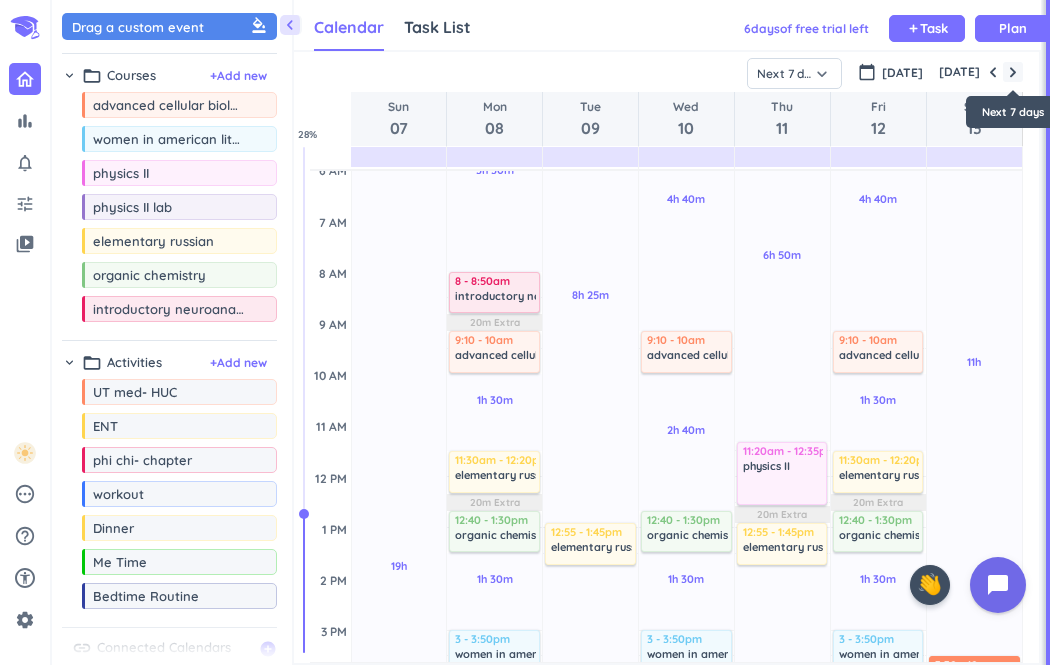 click at bounding box center (1013, 72) 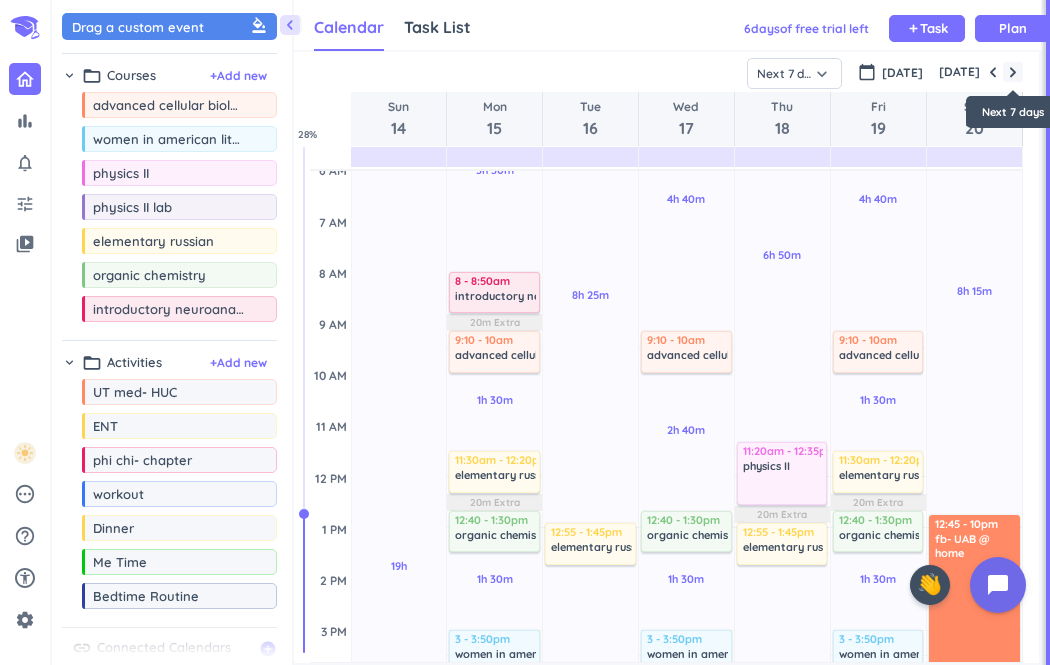 click at bounding box center [1013, 72] 